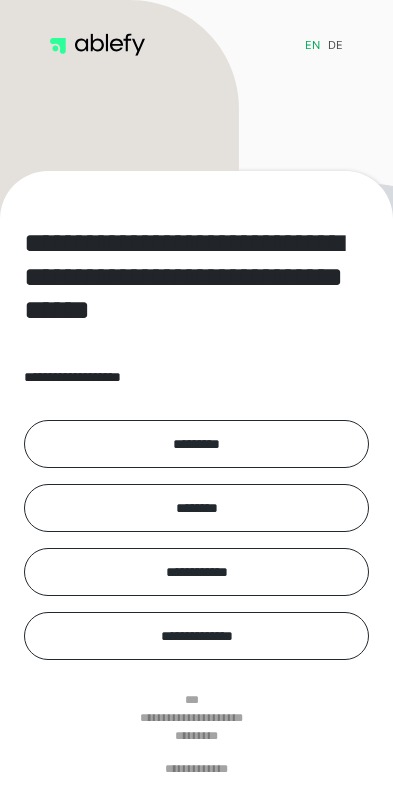 scroll, scrollTop: 0, scrollLeft: 0, axis: both 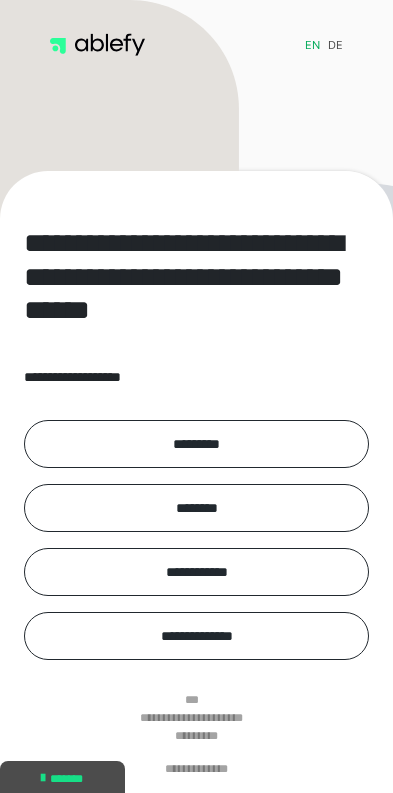 click on "*********" at bounding box center [196, 444] 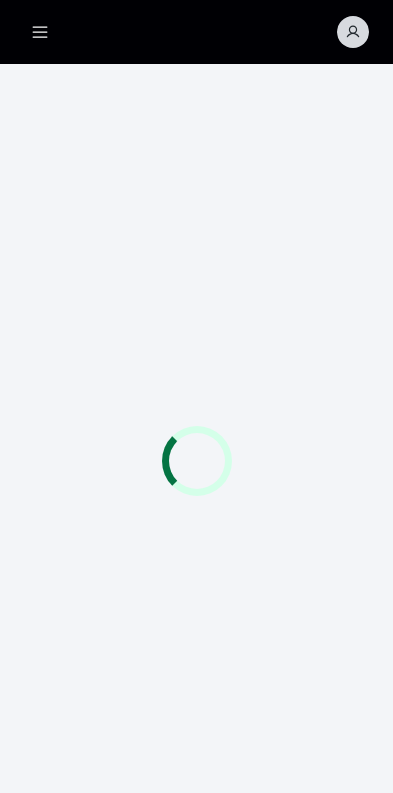 scroll, scrollTop: 0, scrollLeft: 0, axis: both 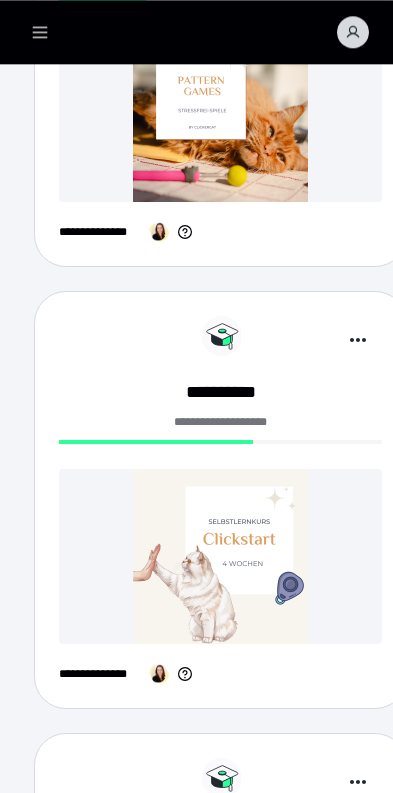 click on "**********" at bounding box center [220, 392] 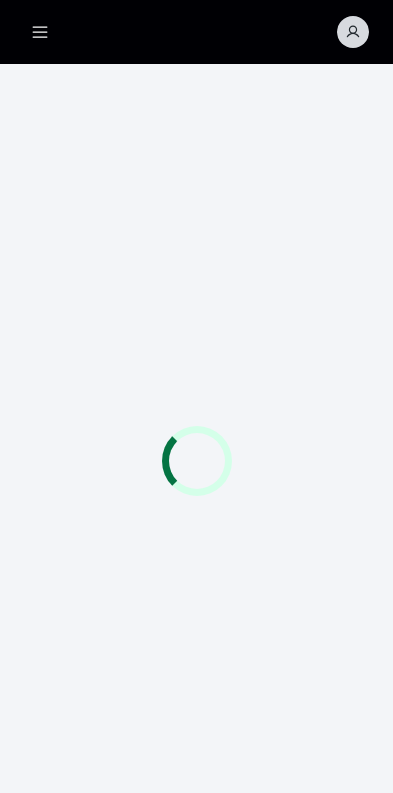scroll, scrollTop: 0, scrollLeft: 0, axis: both 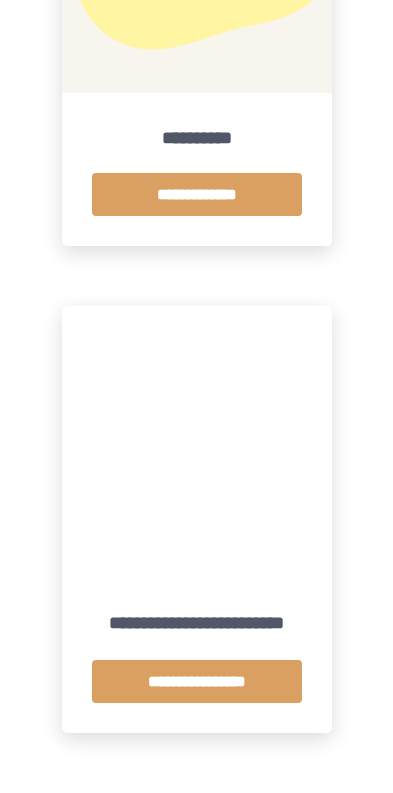 click on "**********" at bounding box center [197, 681] 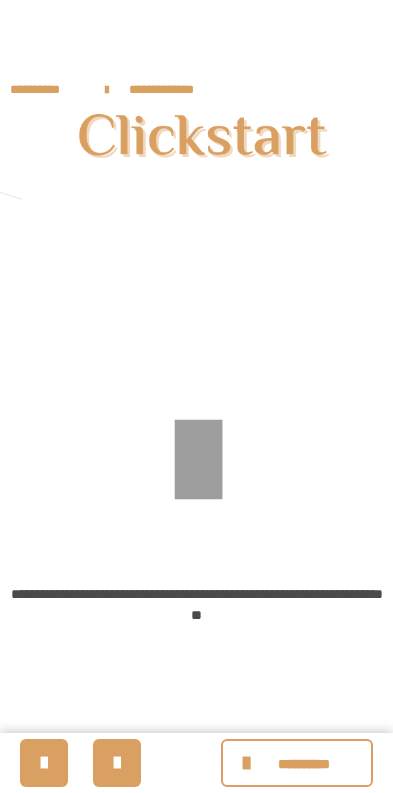 click on "**********" at bounding box center (47, 89) 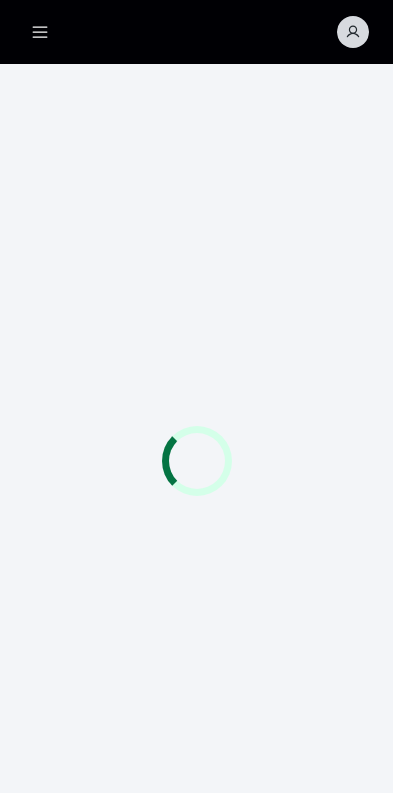 scroll, scrollTop: 0, scrollLeft: 0, axis: both 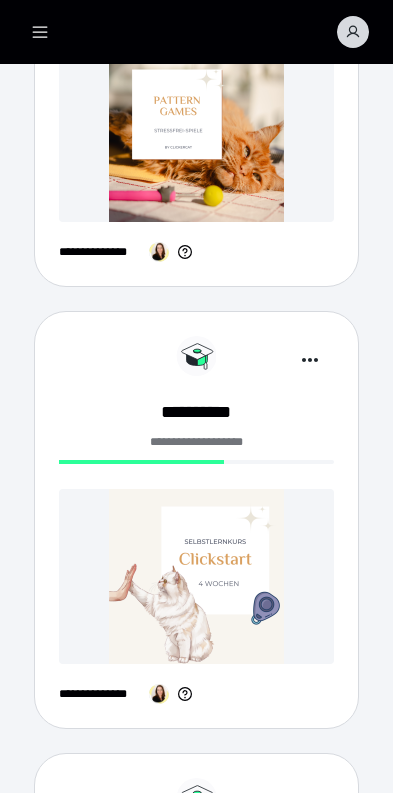 click at bounding box center (196, 576) 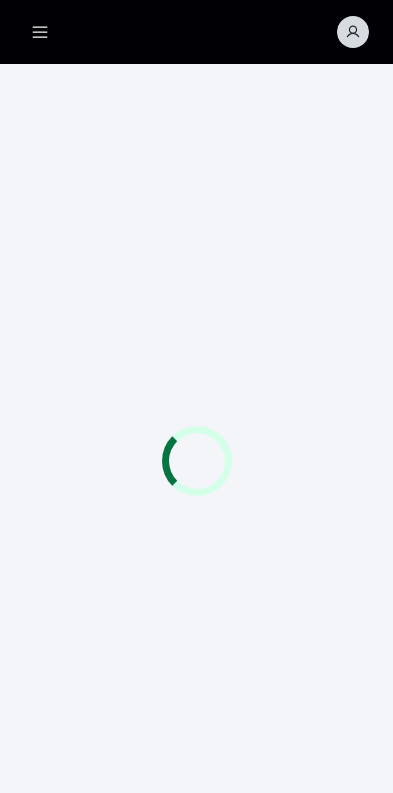 scroll, scrollTop: 0, scrollLeft: 0, axis: both 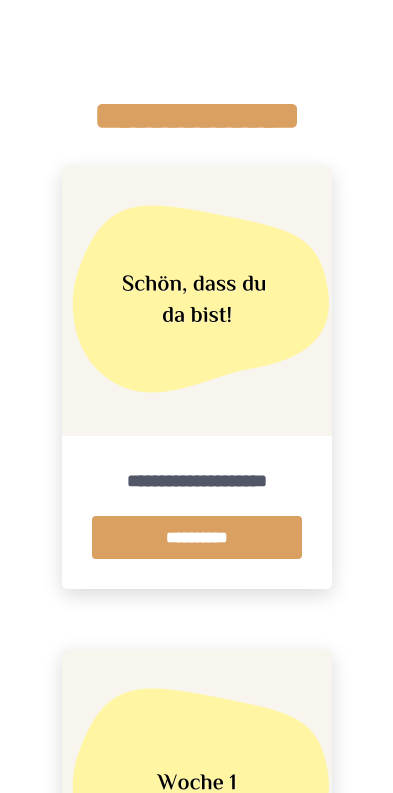 click on "**********" at bounding box center (197, 537) 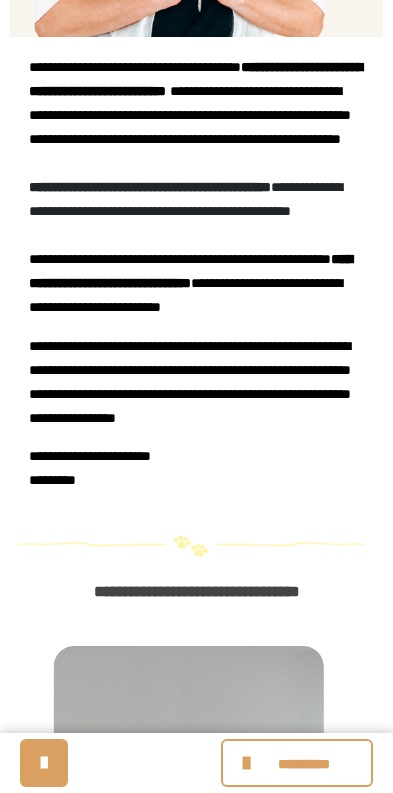 scroll, scrollTop: 992, scrollLeft: 0, axis: vertical 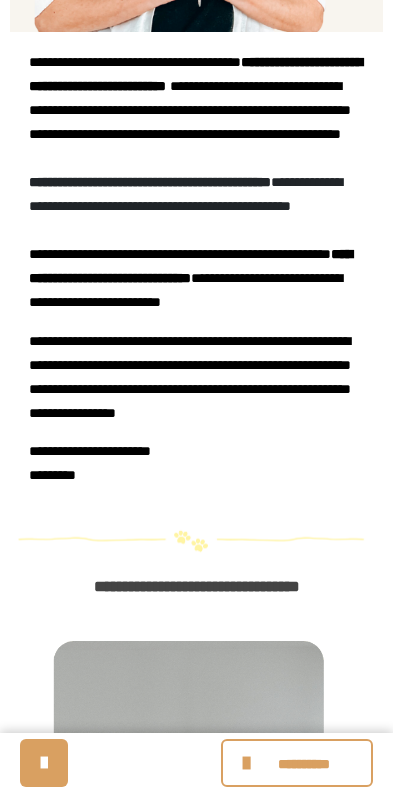 click at bounding box center [249, 763] 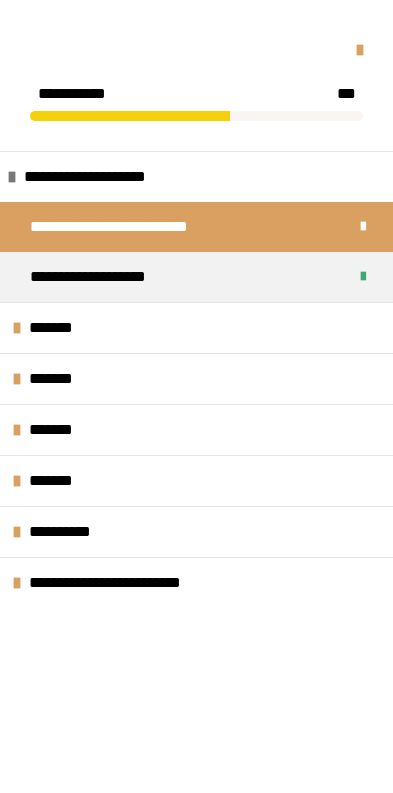 click on "*******" at bounding box center [62, 328] 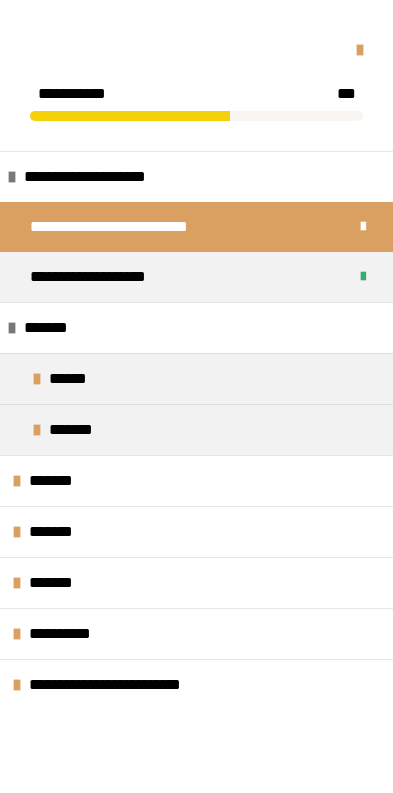 click on "******" at bounding box center (196, 378) 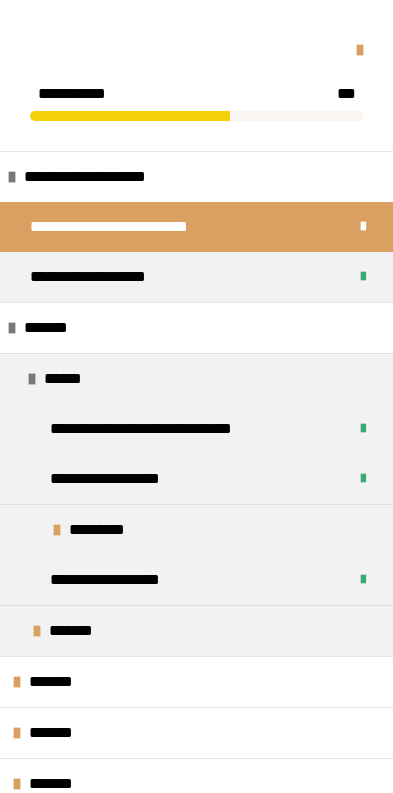 click on "**********" at bounding box center (133, 580) 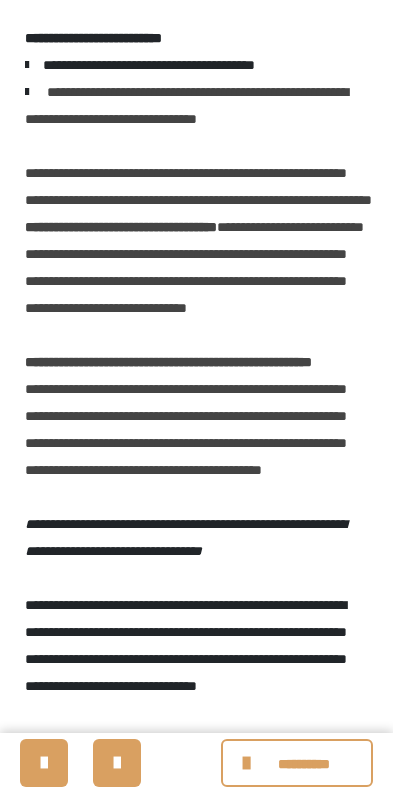 scroll, scrollTop: 3823, scrollLeft: 0, axis: vertical 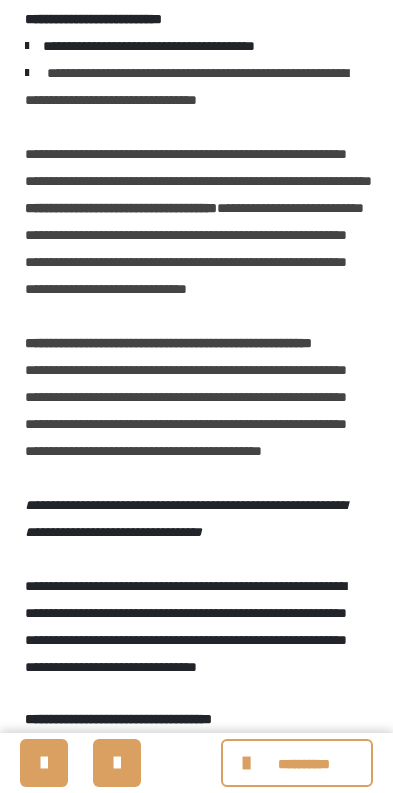 click at bounding box center (249, 763) 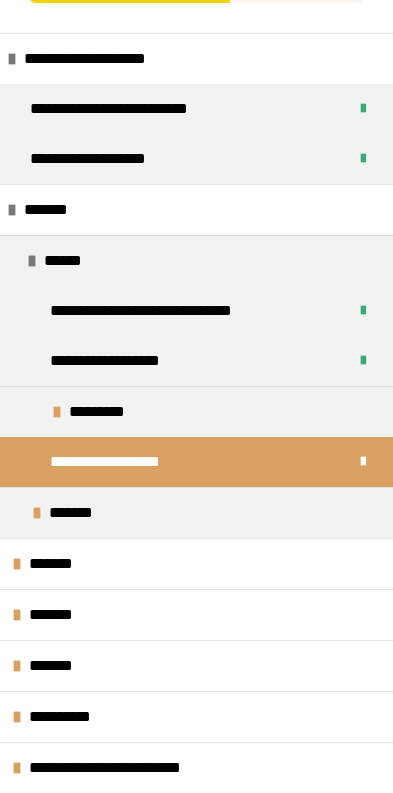 scroll, scrollTop: 118, scrollLeft: 0, axis: vertical 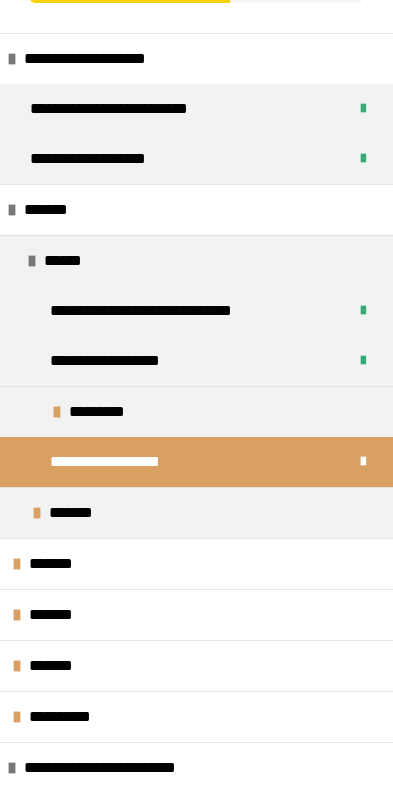 click on "**********" at bounding box center [130, 768] 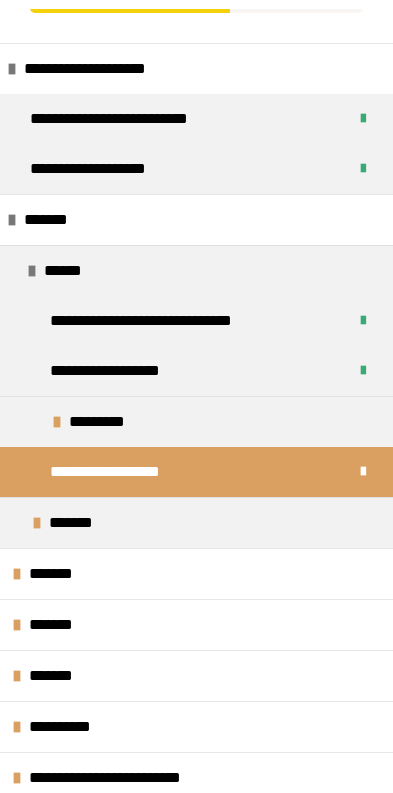 scroll, scrollTop: 4260, scrollLeft: 0, axis: vertical 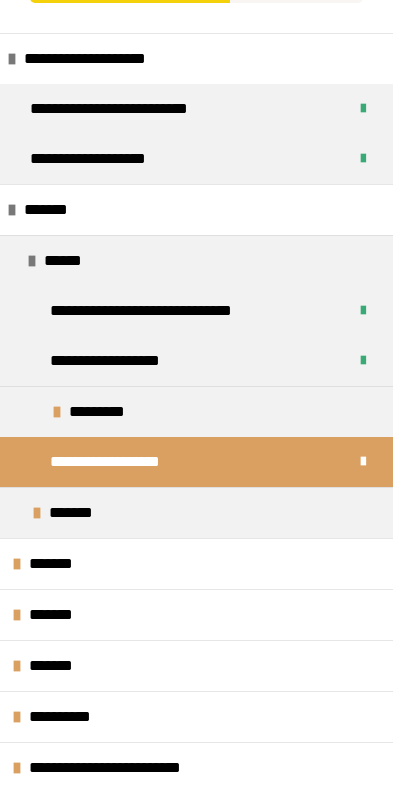 click on "*******" at bounding box center (196, 665) 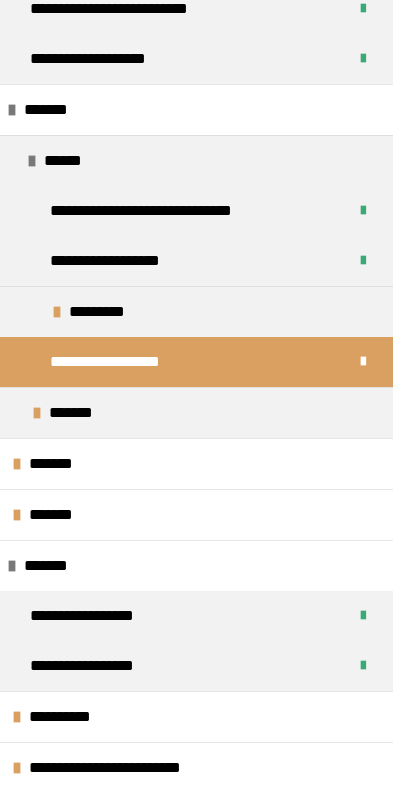 scroll, scrollTop: 218, scrollLeft: 0, axis: vertical 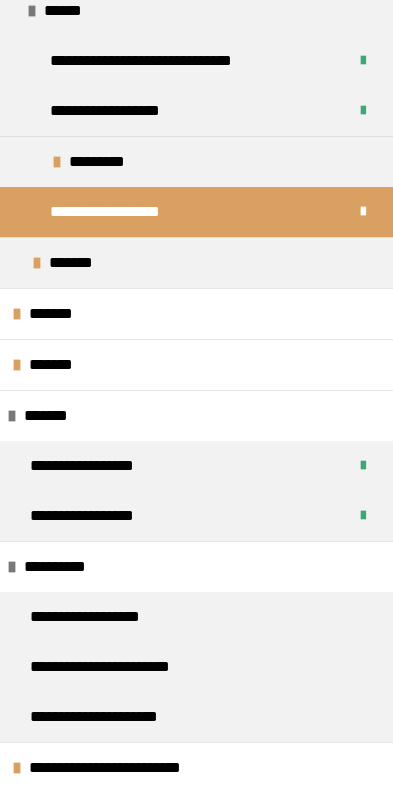 click on "**********" at bounding box center [135, 768] 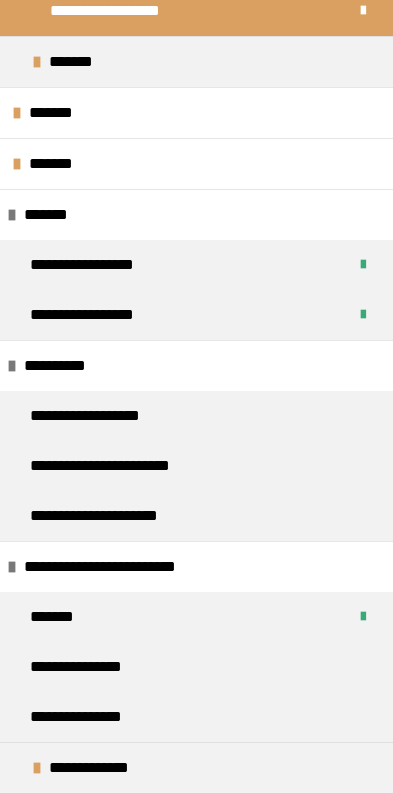 scroll, scrollTop: 569, scrollLeft: 0, axis: vertical 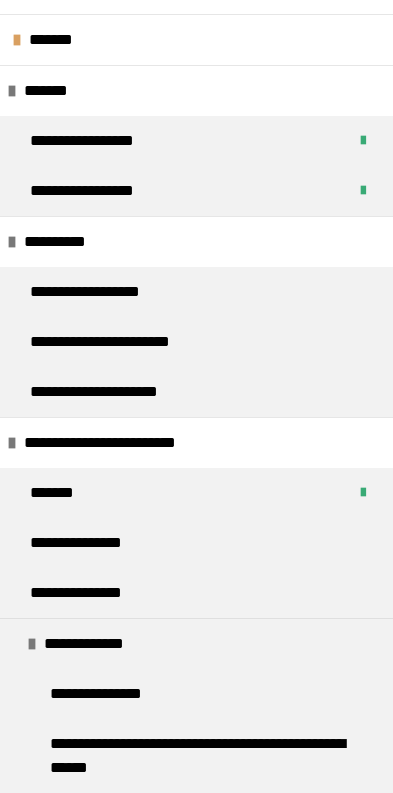 click on "**********" at bounding box center (130, 443) 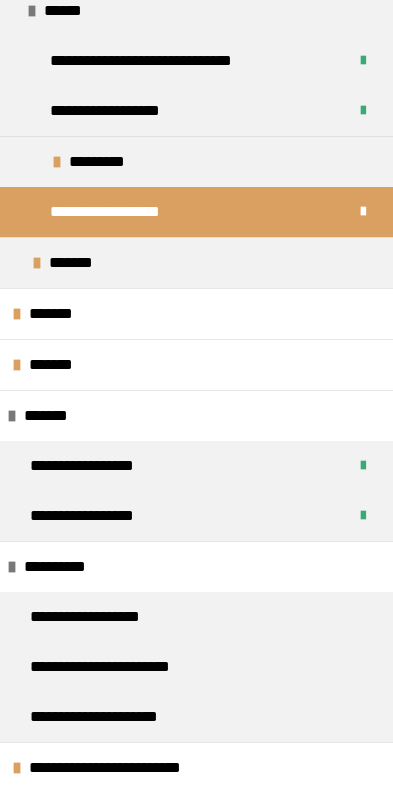 scroll, scrollTop: 368, scrollLeft: 0, axis: vertical 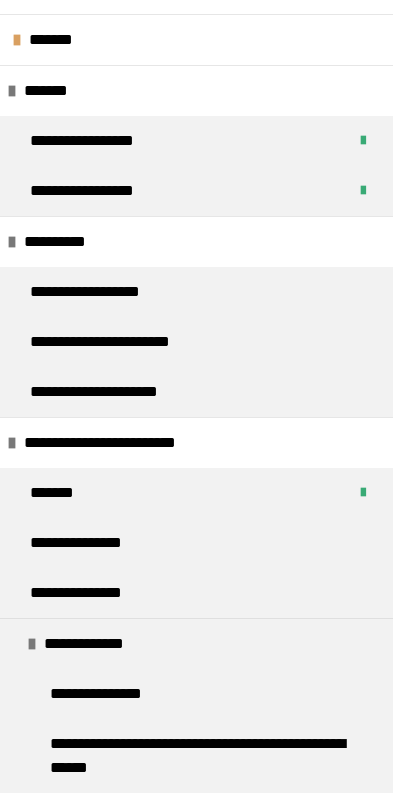 click on "**********" at bounding box center (97, 543) 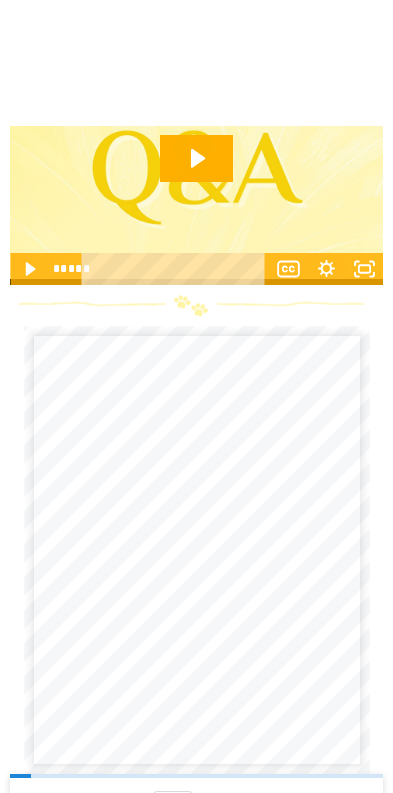scroll, scrollTop: 746, scrollLeft: 0, axis: vertical 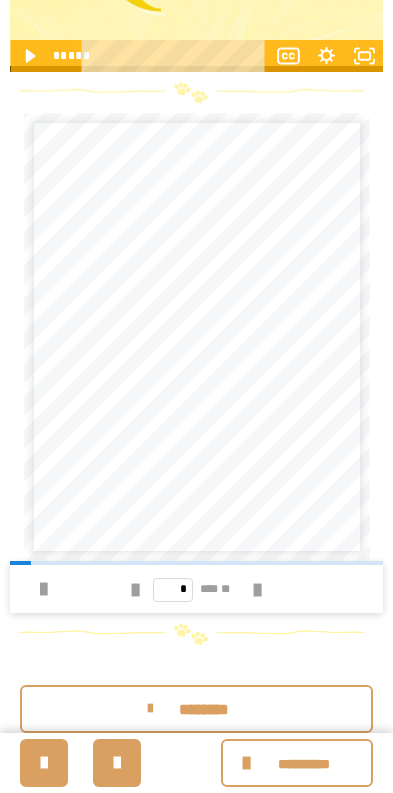 click at bounding box center [249, 763] 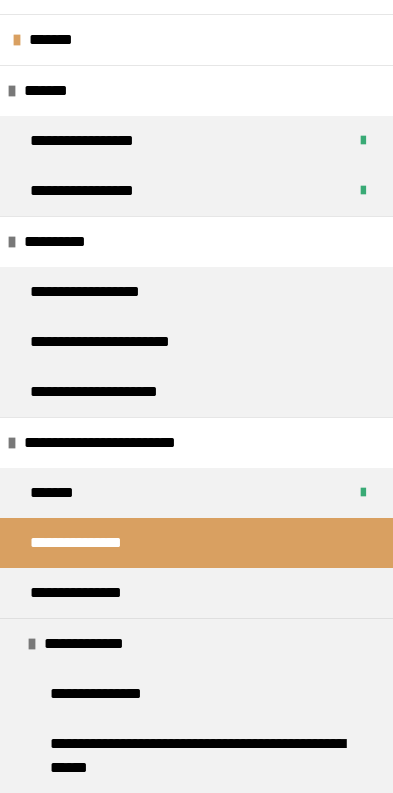 scroll, scrollTop: 646, scrollLeft: 0, axis: vertical 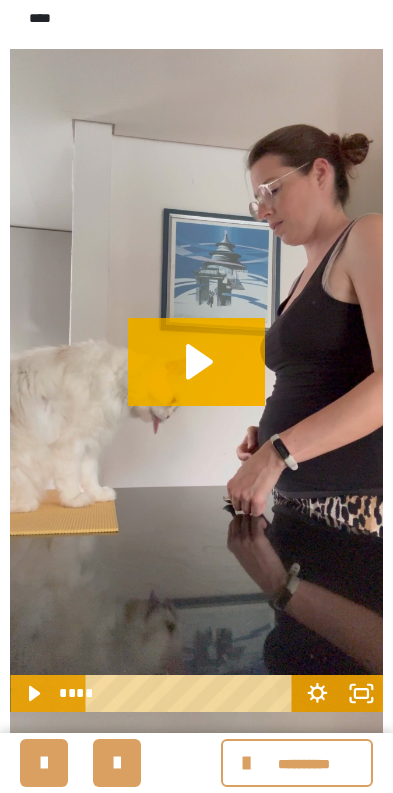 click on "**********" at bounding box center (297, 763) 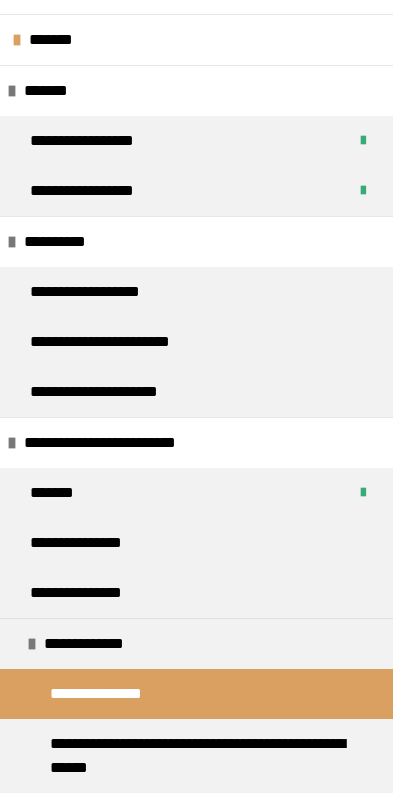 scroll, scrollTop: 4155, scrollLeft: 0, axis: vertical 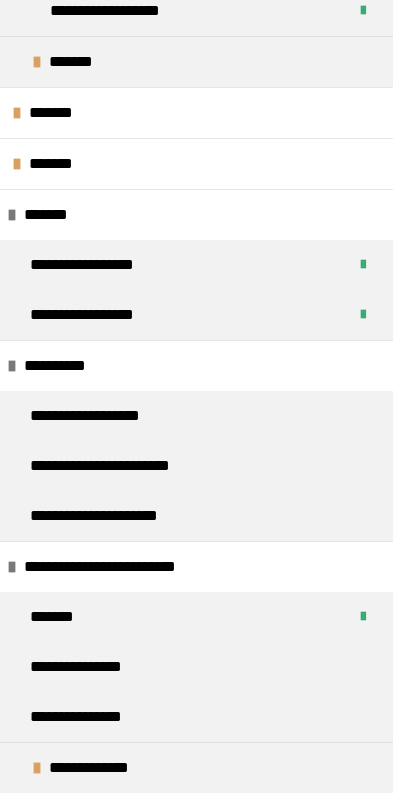click on "*******" at bounding box center (196, 617) 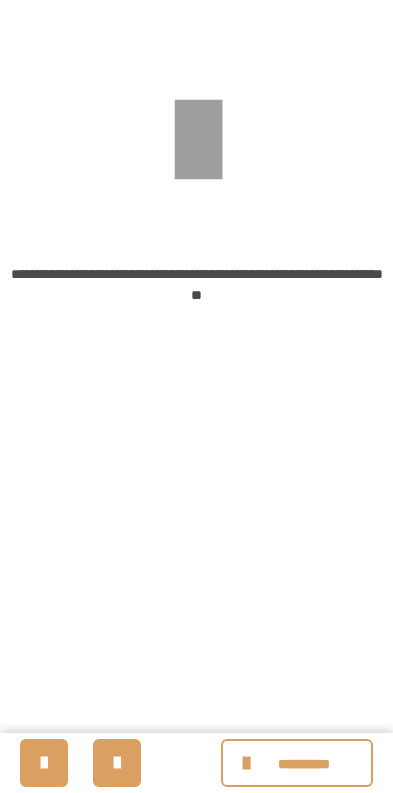scroll, scrollTop: 0, scrollLeft: 0, axis: both 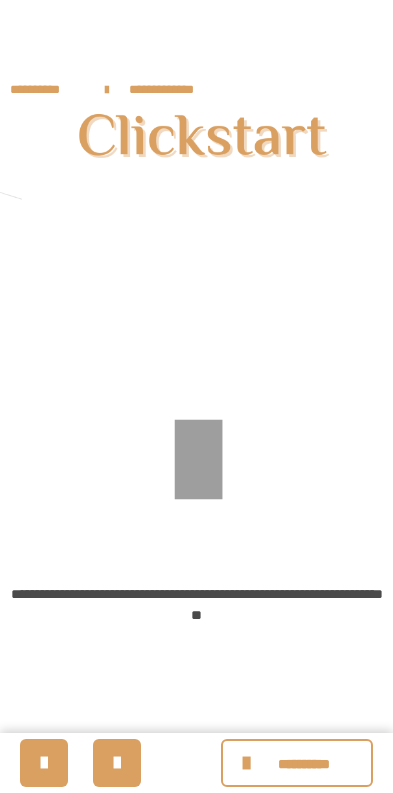 click at bounding box center [249, 763] 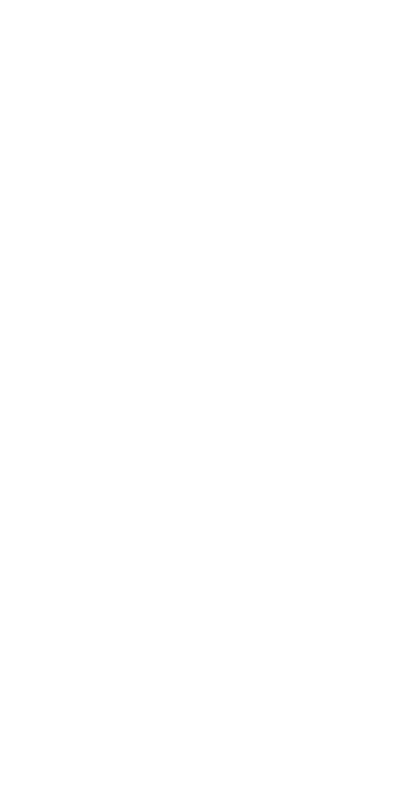 scroll, scrollTop: 0, scrollLeft: 0, axis: both 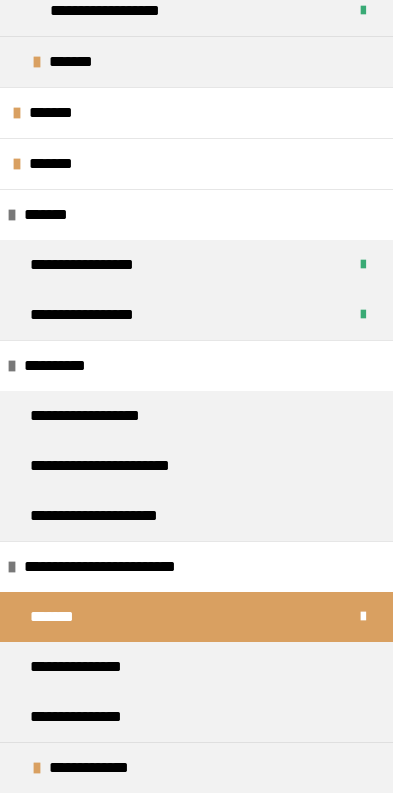 click on "**********" at bounding box center (100, 717) 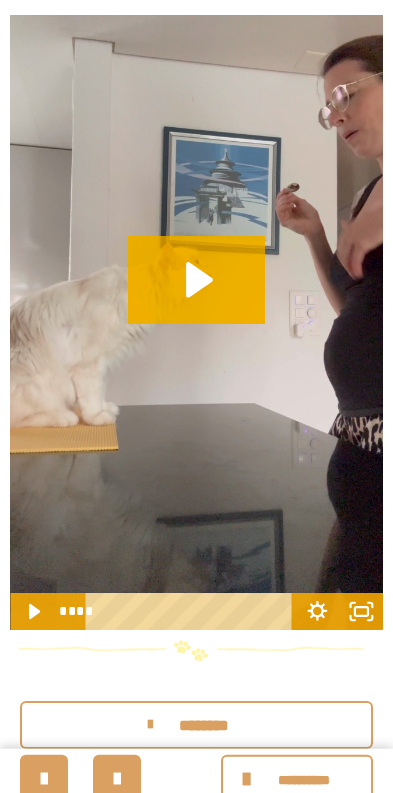scroll, scrollTop: 4947, scrollLeft: 0, axis: vertical 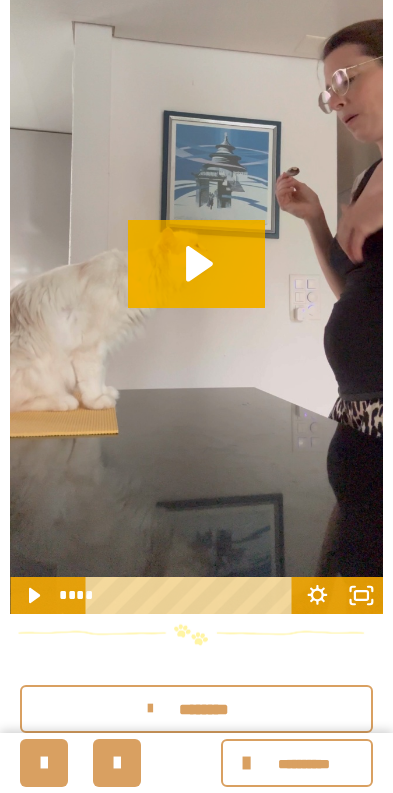 click at bounding box center (249, 763) 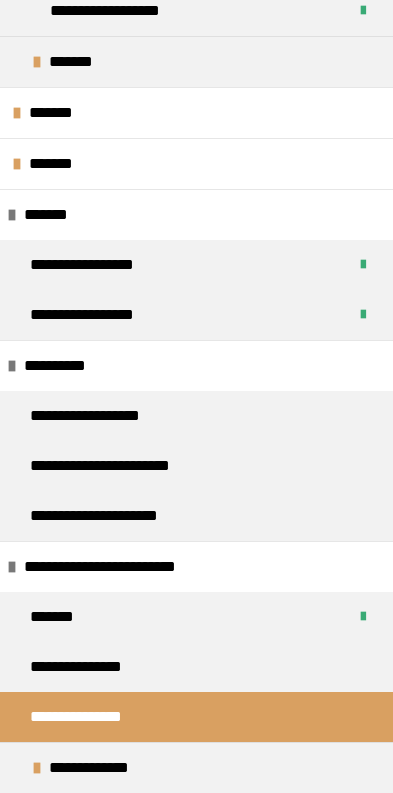scroll, scrollTop: 4814, scrollLeft: 0, axis: vertical 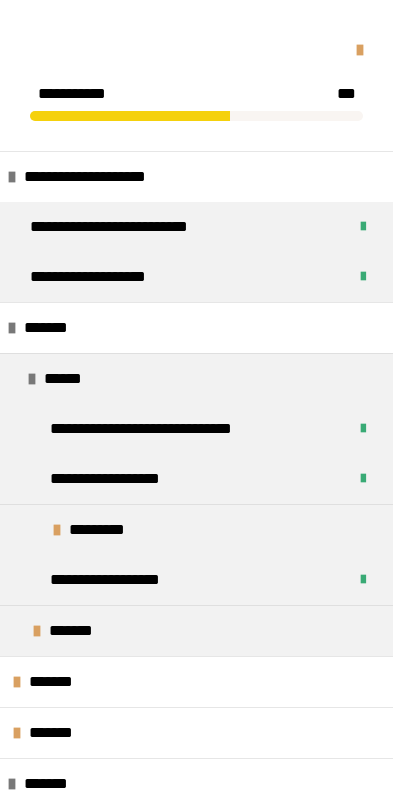 click at bounding box center (196, 50) 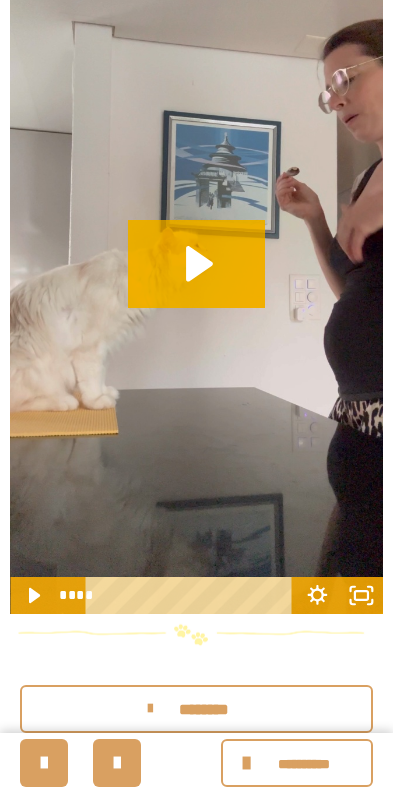 click at bounding box center [249, 763] 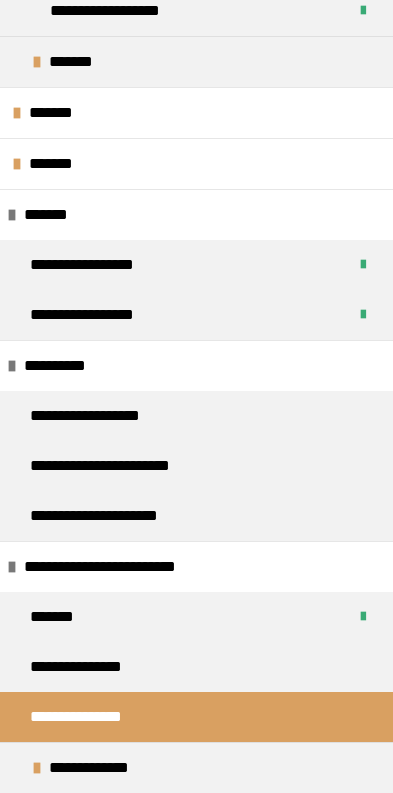 scroll, scrollTop: 569, scrollLeft: 0, axis: vertical 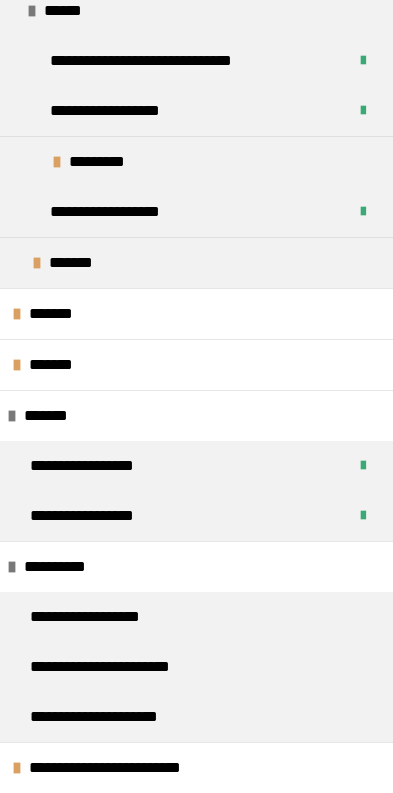 click on "**********" at bounding box center (135, 768) 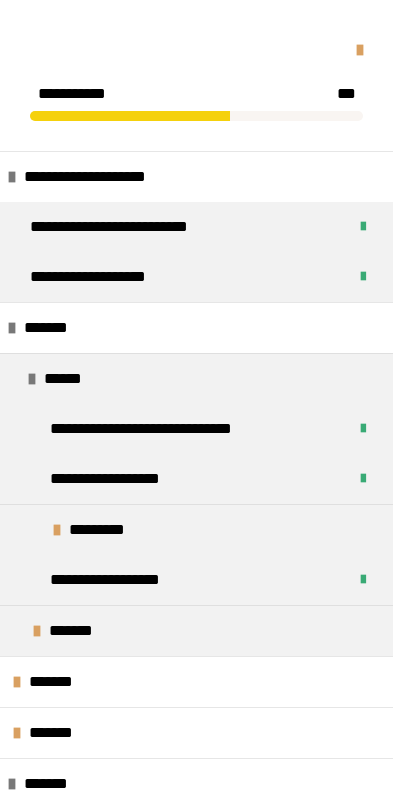 scroll, scrollTop: 0, scrollLeft: 0, axis: both 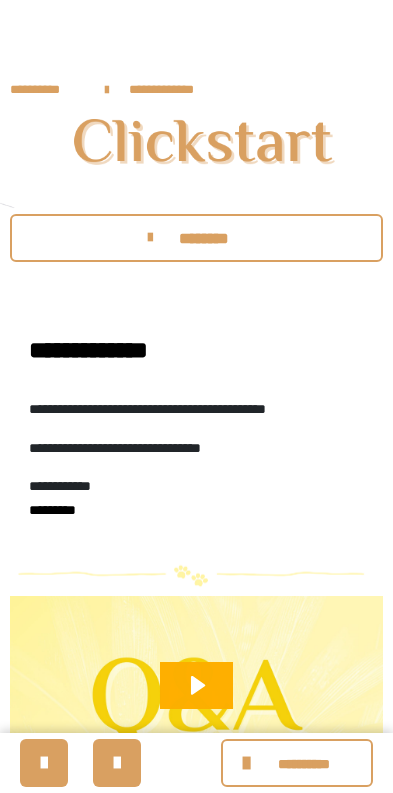 click on "**********" at bounding box center (174, 89) 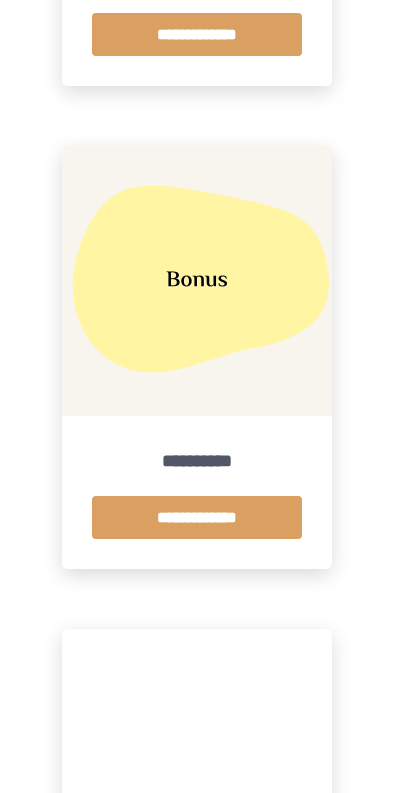scroll, scrollTop: 2982, scrollLeft: 0, axis: vertical 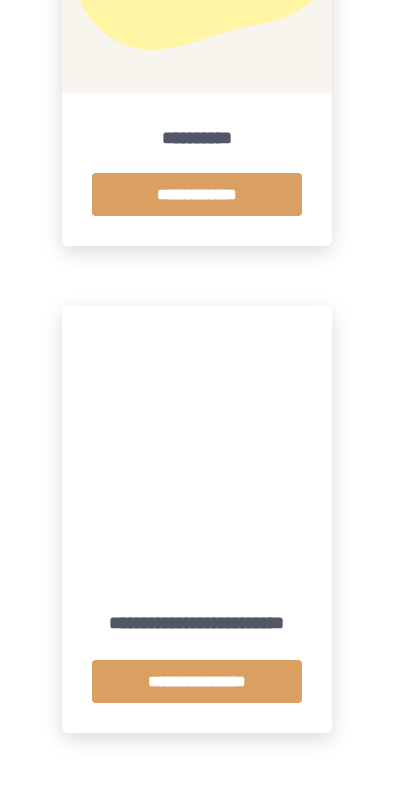 click on "**********" at bounding box center [197, 681] 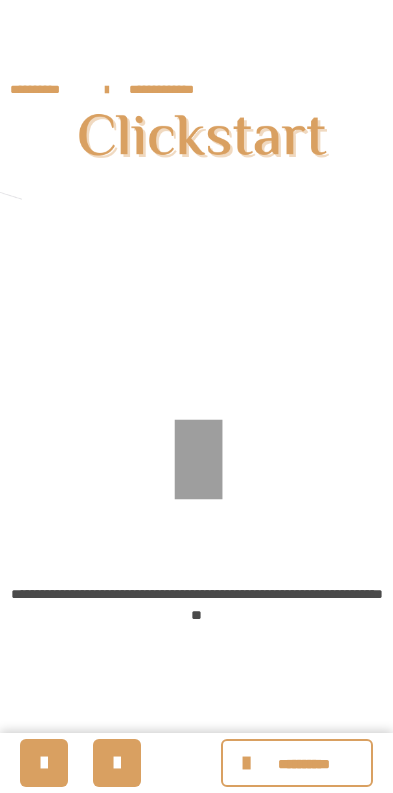 click at bounding box center (249, 763) 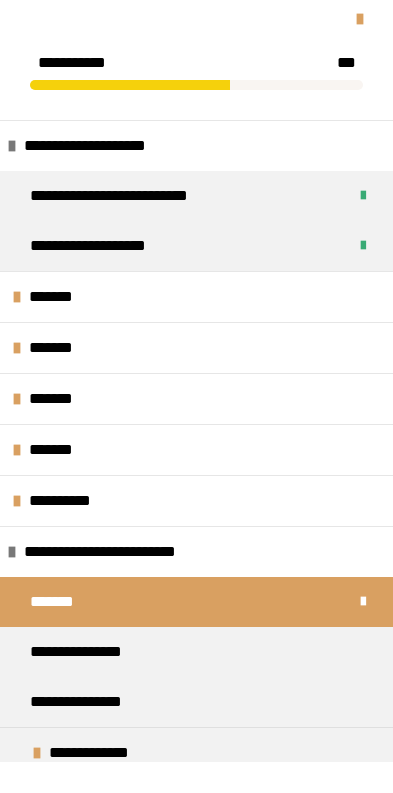 scroll, scrollTop: 204, scrollLeft: 0, axis: vertical 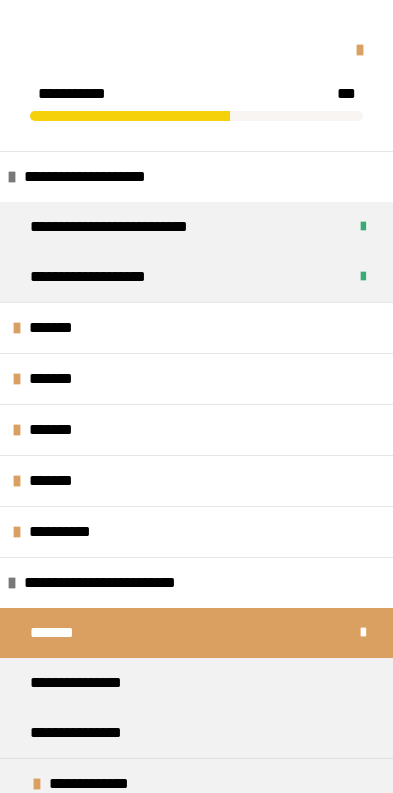 click on "**********" at bounding box center (130, 583) 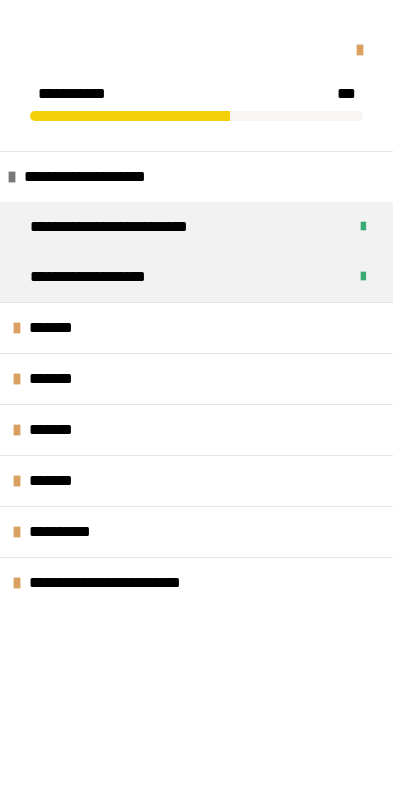 click at bounding box center (17, 583) 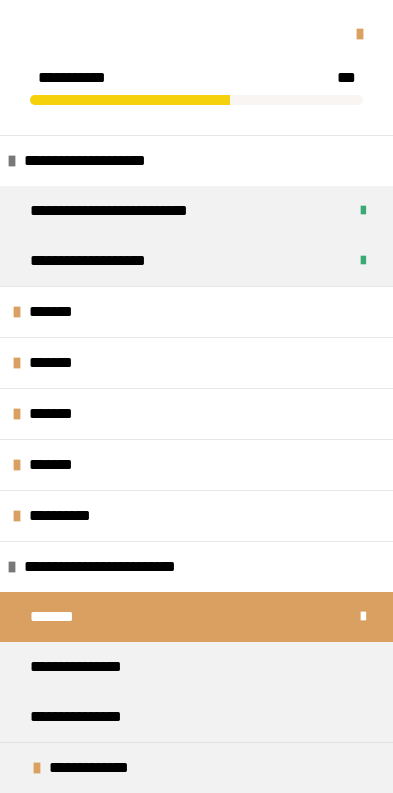 scroll, scrollTop: 16, scrollLeft: 0, axis: vertical 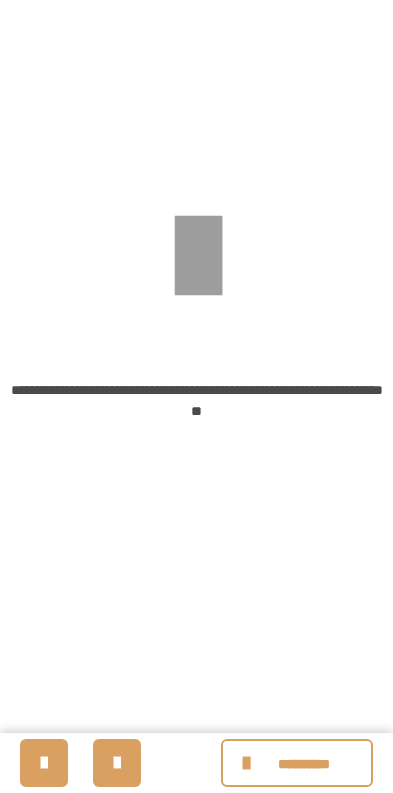 click at bounding box center [117, 763] 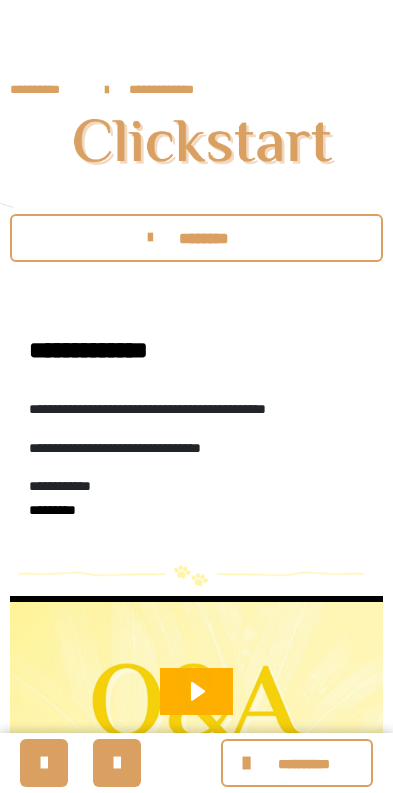 click at bounding box center (44, 763) 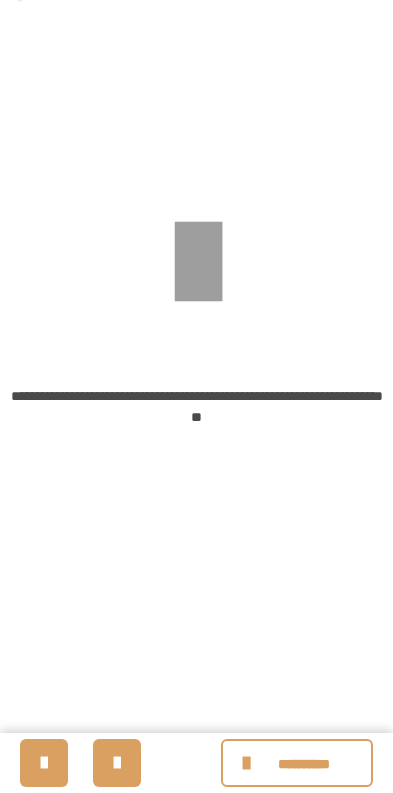 scroll, scrollTop: 320, scrollLeft: 0, axis: vertical 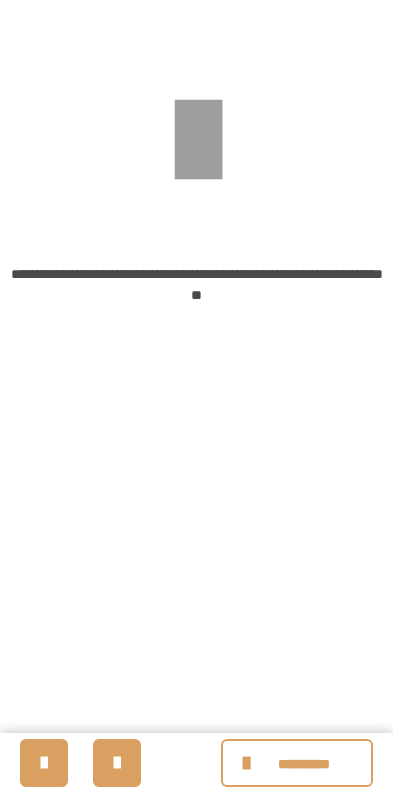 click on "**********" at bounding box center [297, 763] 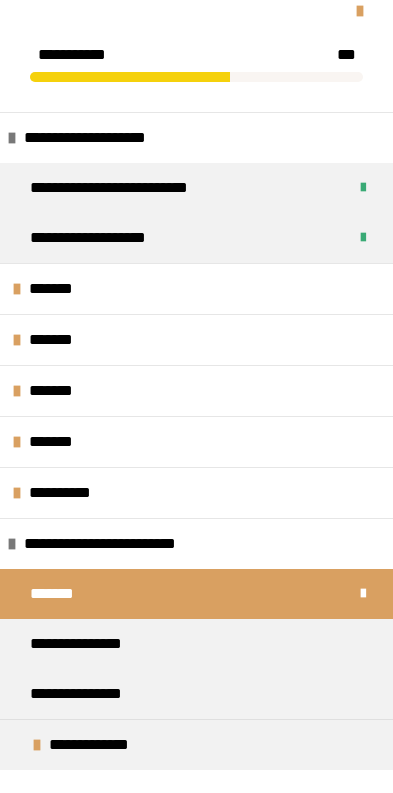 scroll, scrollTop: 209, scrollLeft: 0, axis: vertical 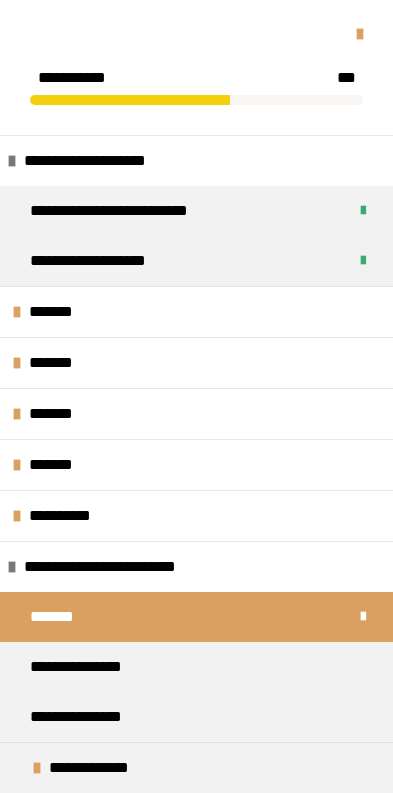click at bounding box center (196, 34) 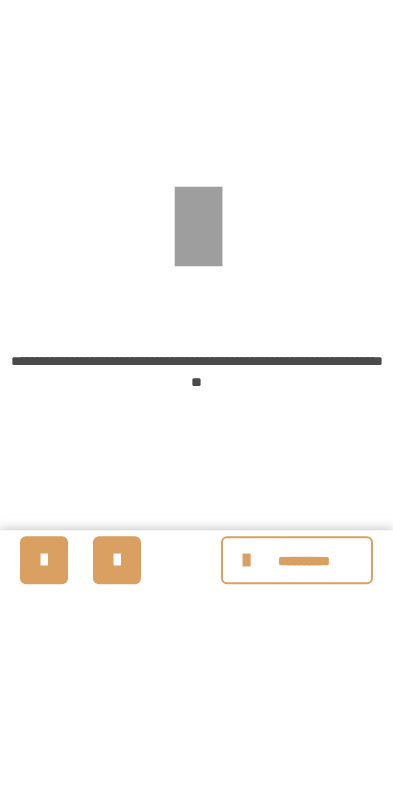 scroll, scrollTop: 0, scrollLeft: 0, axis: both 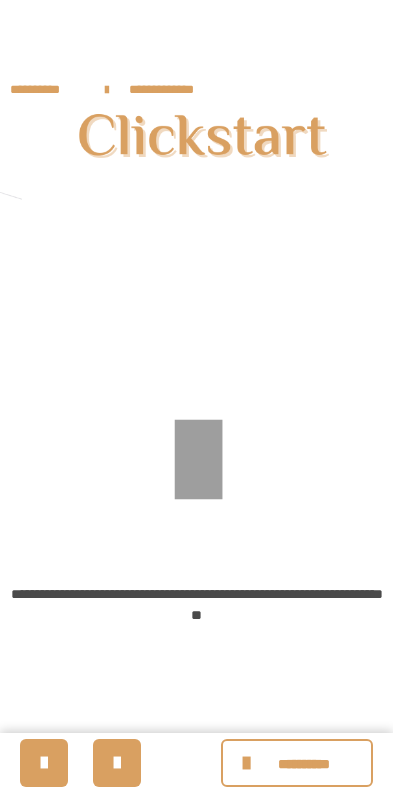 click on "**********" at bounding box center [47, 89] 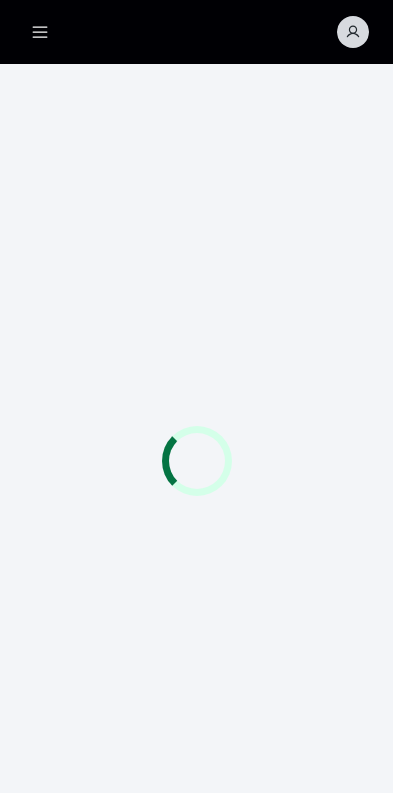 scroll, scrollTop: 0, scrollLeft: 0, axis: both 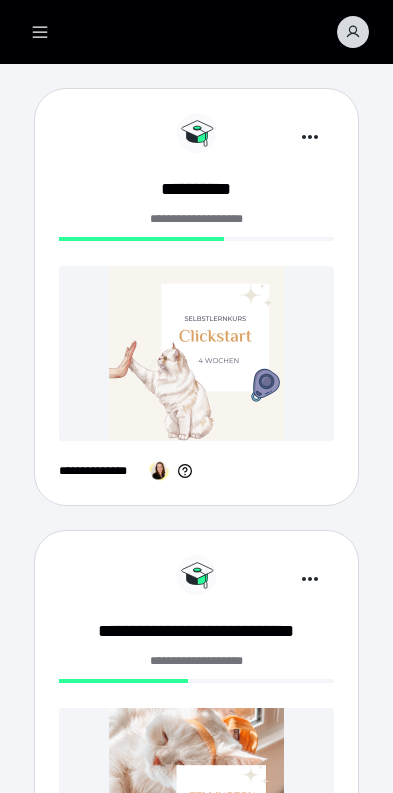 click at bounding box center (196, 353) 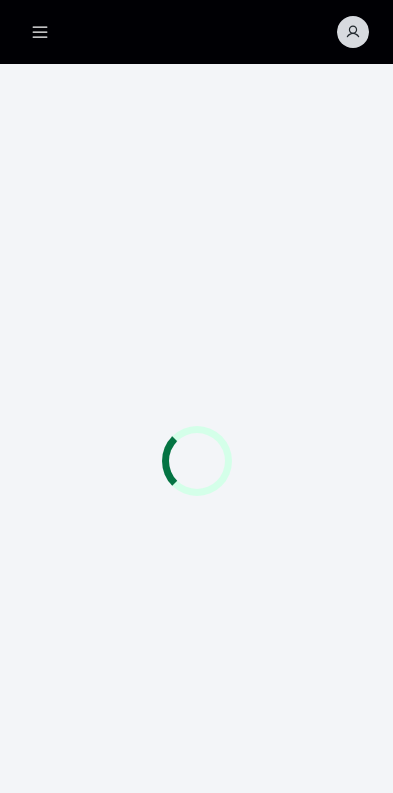 scroll, scrollTop: 0, scrollLeft: 0, axis: both 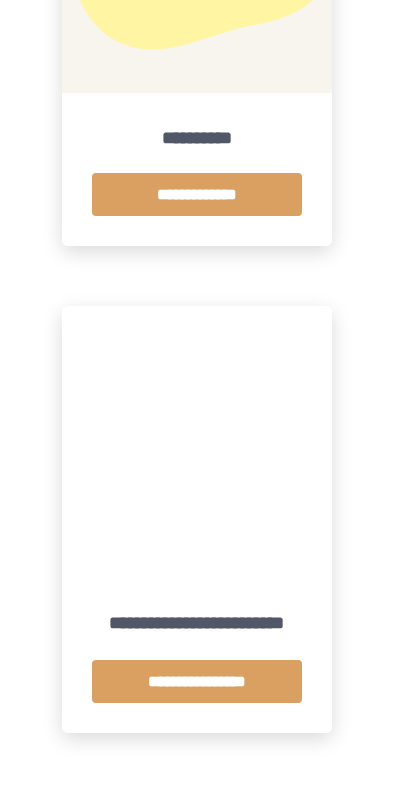click on "**********" at bounding box center (197, 681) 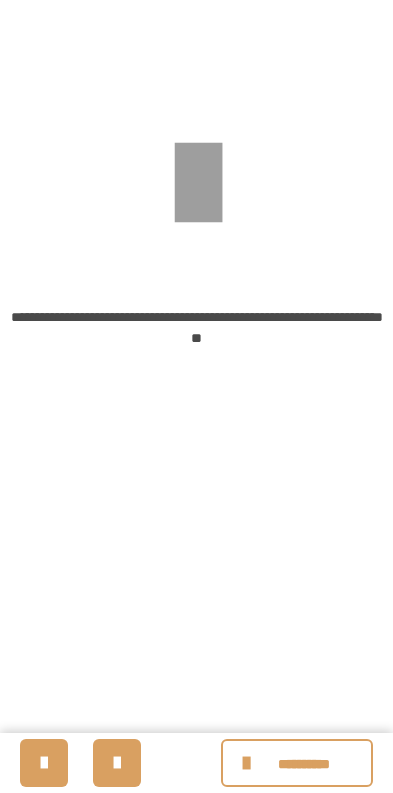scroll, scrollTop: 320, scrollLeft: 0, axis: vertical 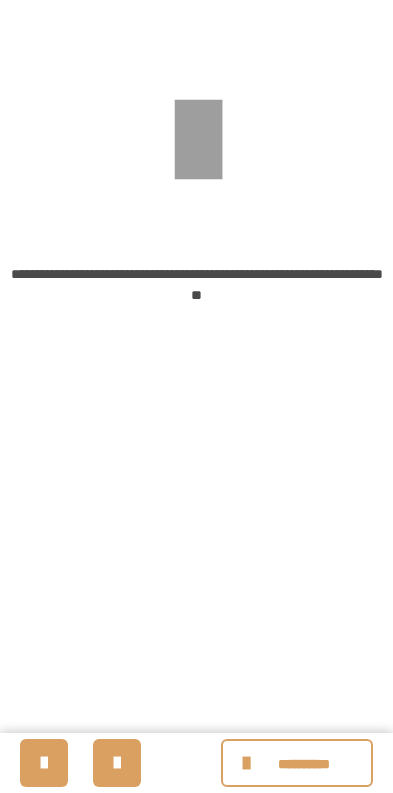 click at bounding box center [249, 763] 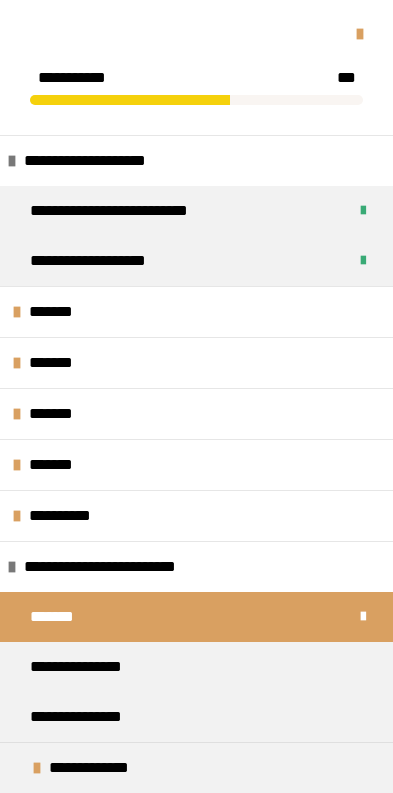 scroll, scrollTop: 16, scrollLeft: 0, axis: vertical 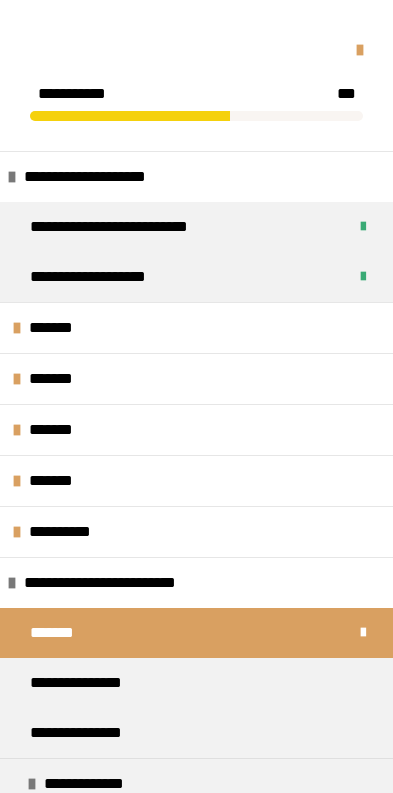click at bounding box center [196, 50] 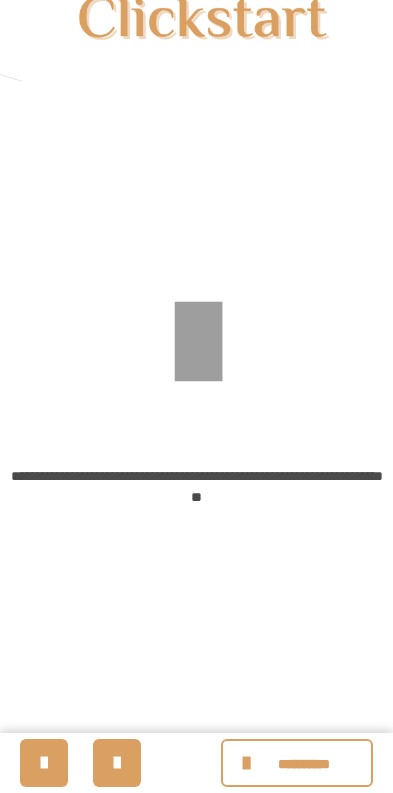 scroll, scrollTop: 0, scrollLeft: 0, axis: both 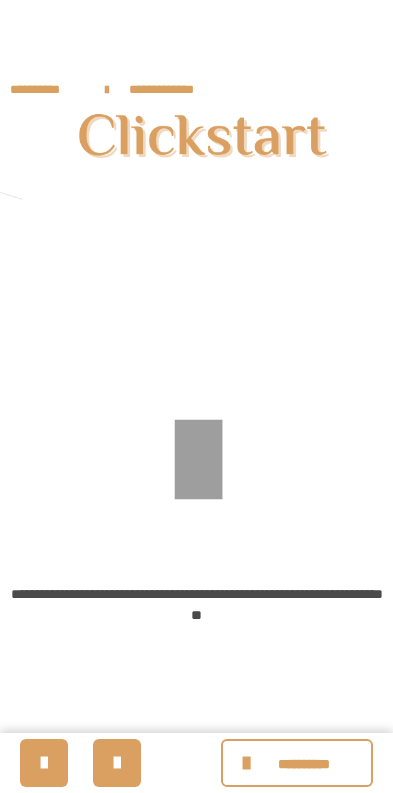 click on "**********" at bounding box center [47, 89] 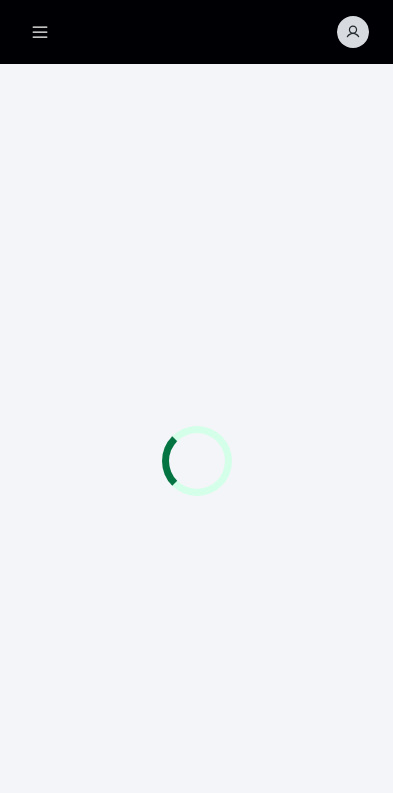 scroll, scrollTop: 0, scrollLeft: 0, axis: both 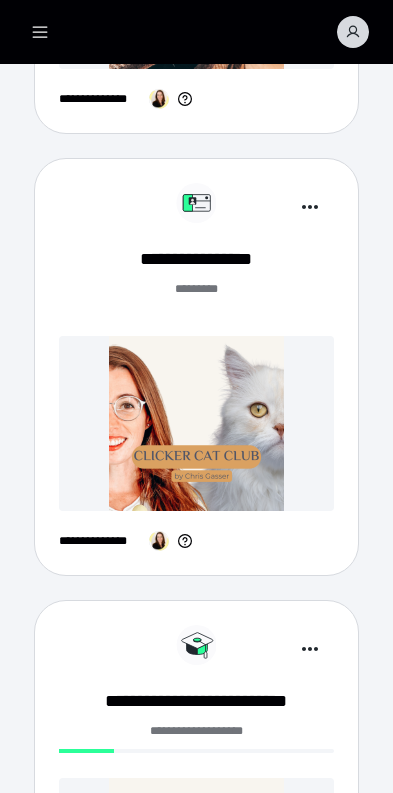 click at bounding box center (196, 423) 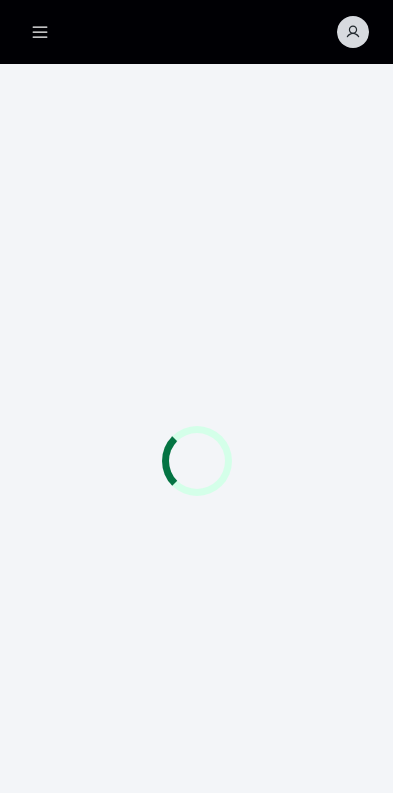 scroll, scrollTop: 0, scrollLeft: 0, axis: both 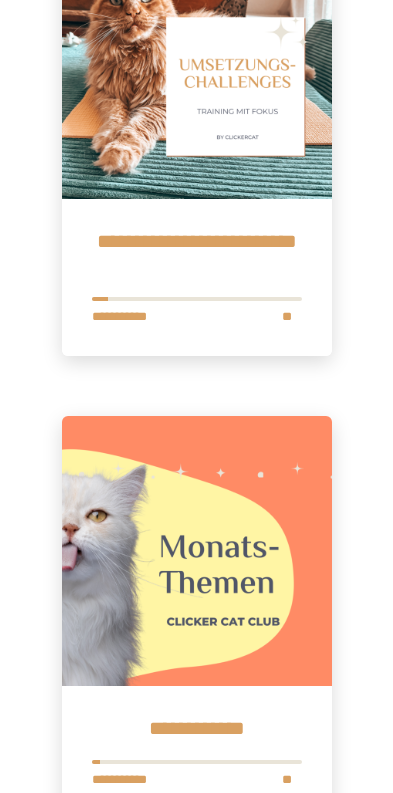 click on "**********" at bounding box center [197, 277] 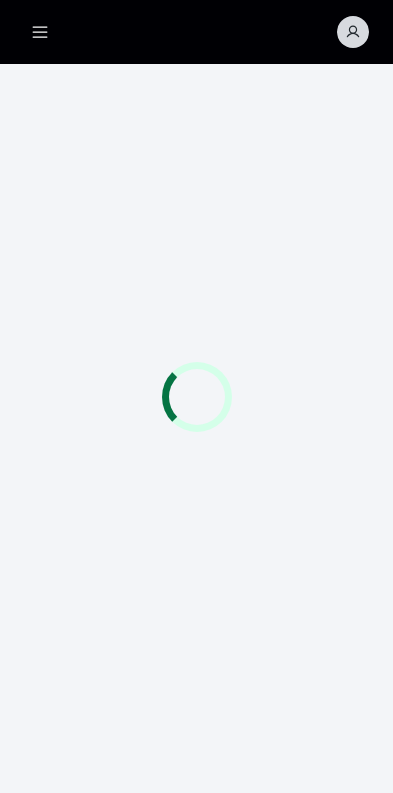 scroll, scrollTop: 0, scrollLeft: 0, axis: both 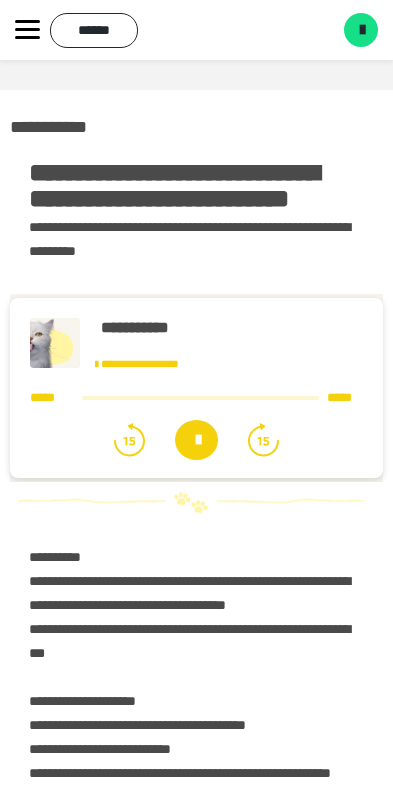 click 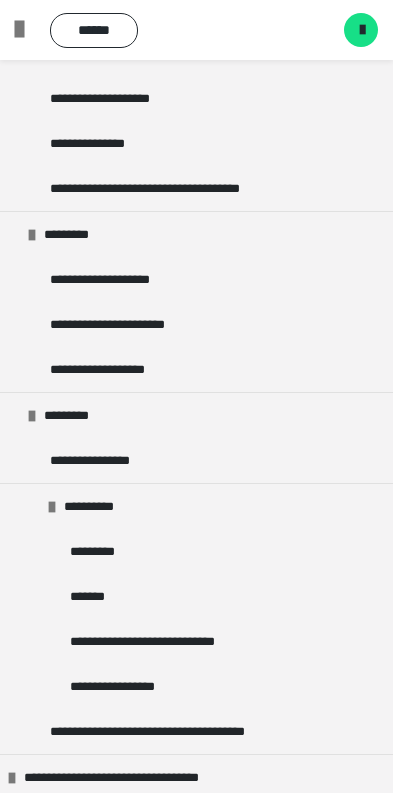 scroll, scrollTop: 780, scrollLeft: 0, axis: vertical 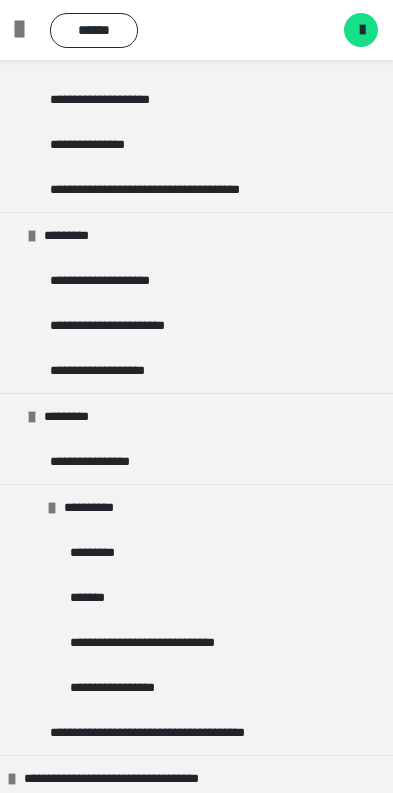 click at bounding box center (27, 30) 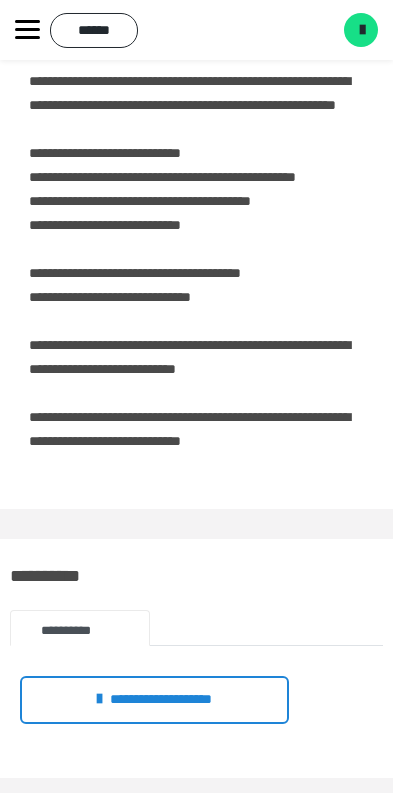 scroll, scrollTop: 1177, scrollLeft: 0, axis: vertical 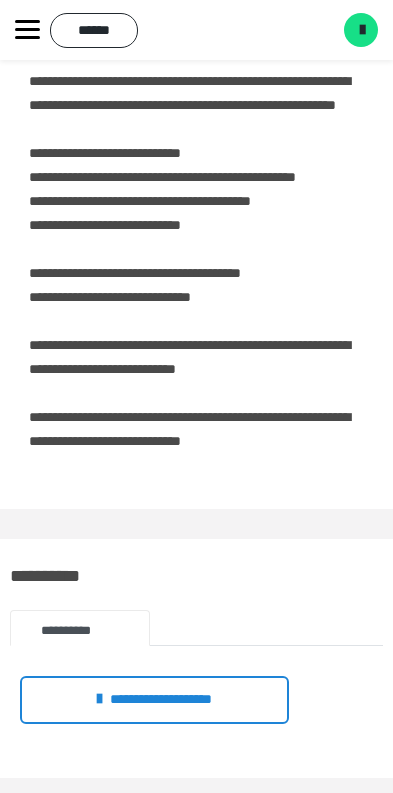 click 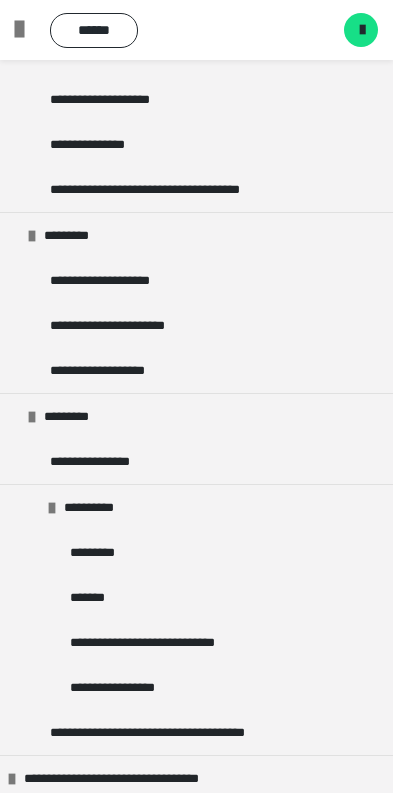 click on "******" at bounding box center [94, 30] 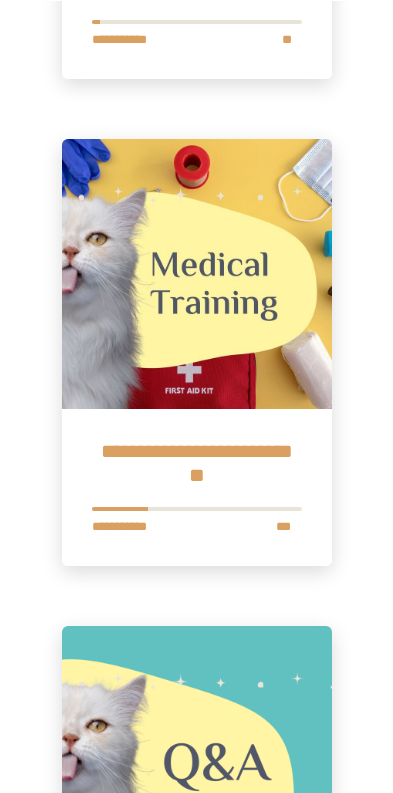 scroll, scrollTop: 3094, scrollLeft: 0, axis: vertical 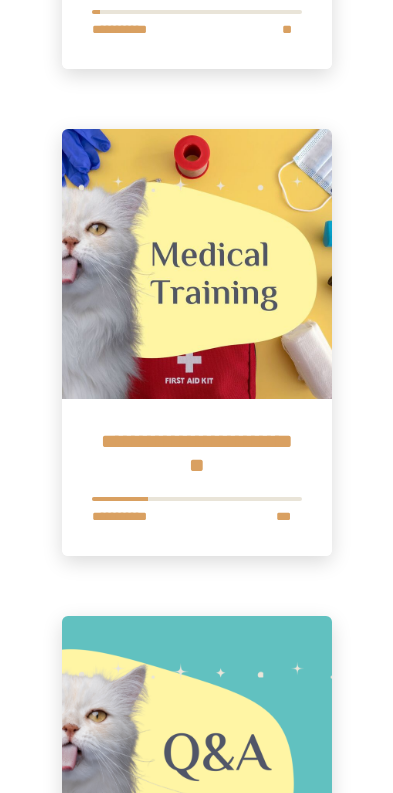 click on "**********" at bounding box center (197, 477) 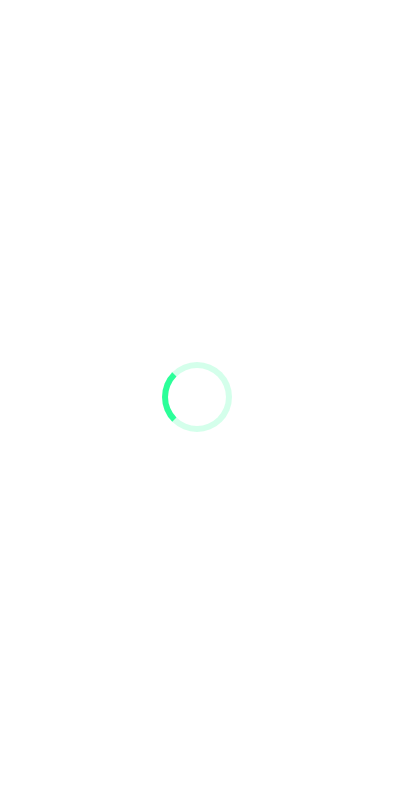 scroll, scrollTop: 0, scrollLeft: 0, axis: both 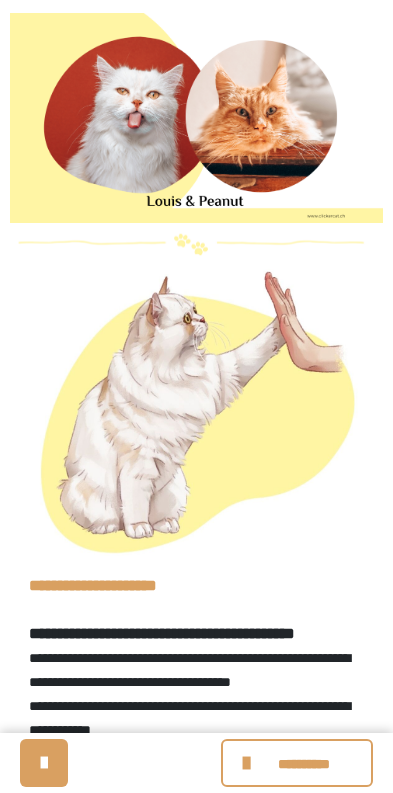 click on "**********" at bounding box center [297, 763] 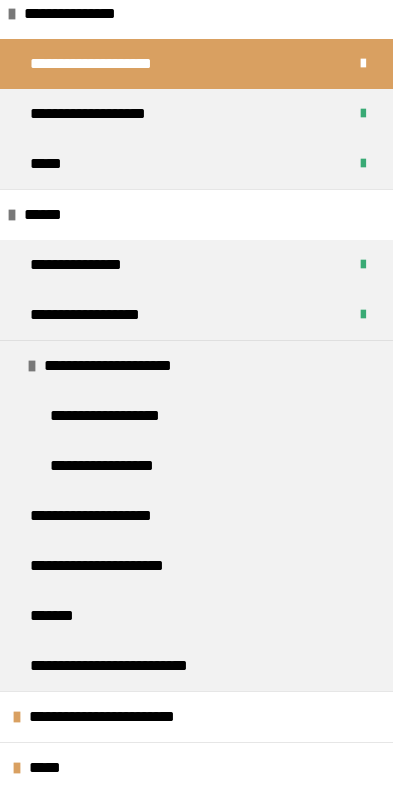 scroll, scrollTop: 213, scrollLeft: 0, axis: vertical 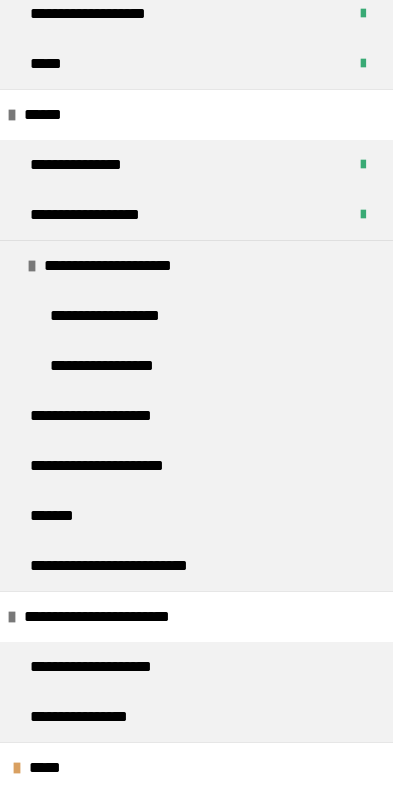 click on "**********" at bounding box center [114, 667] 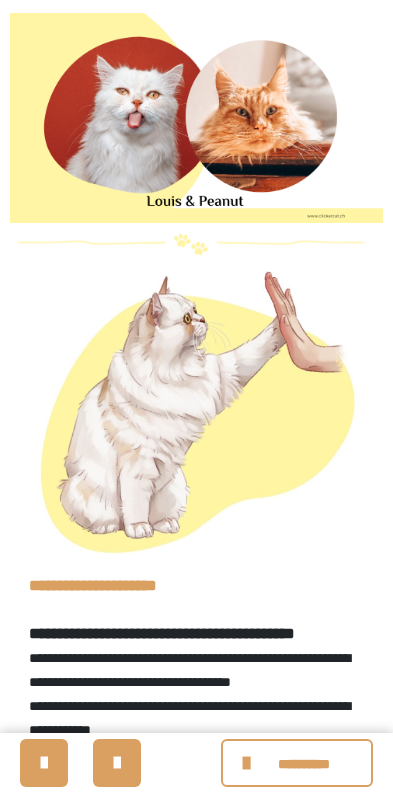 scroll, scrollTop: 0, scrollLeft: 0, axis: both 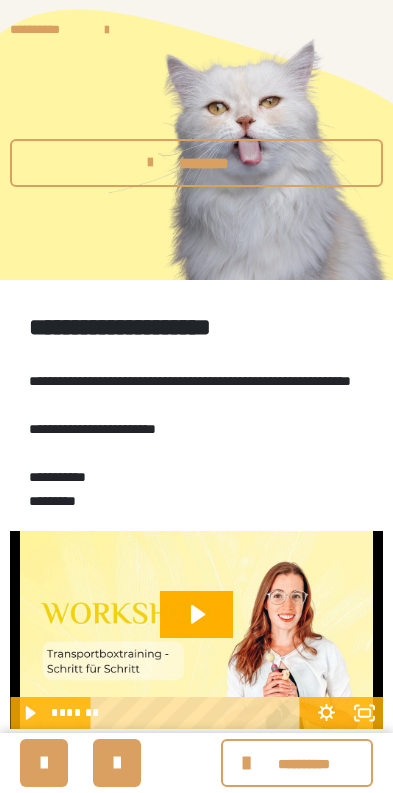 click at bounding box center (44, 763) 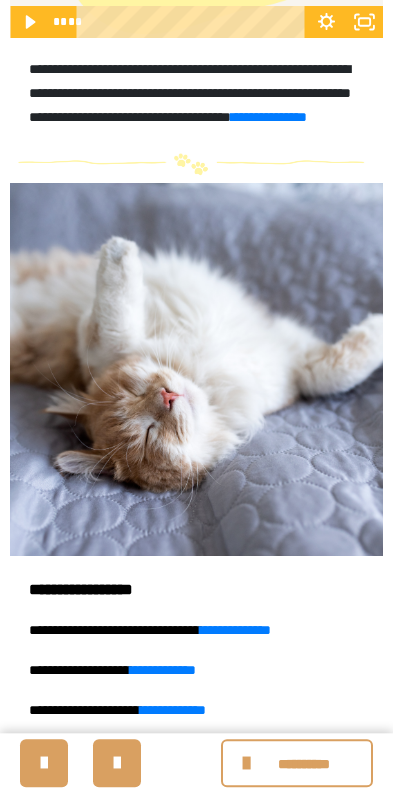 scroll, scrollTop: 751, scrollLeft: 0, axis: vertical 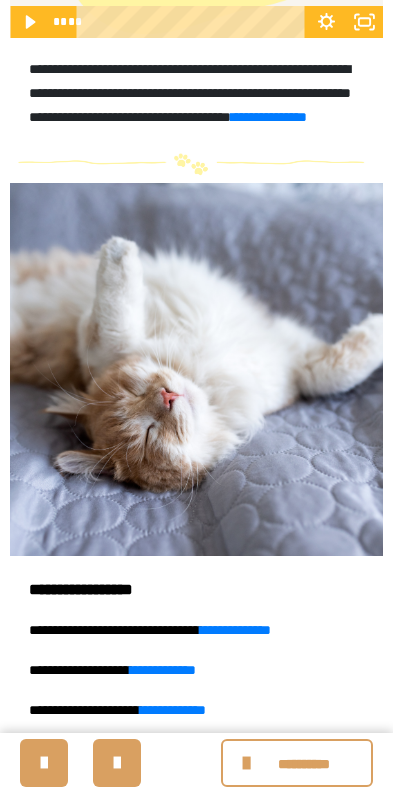 click at bounding box center (249, 763) 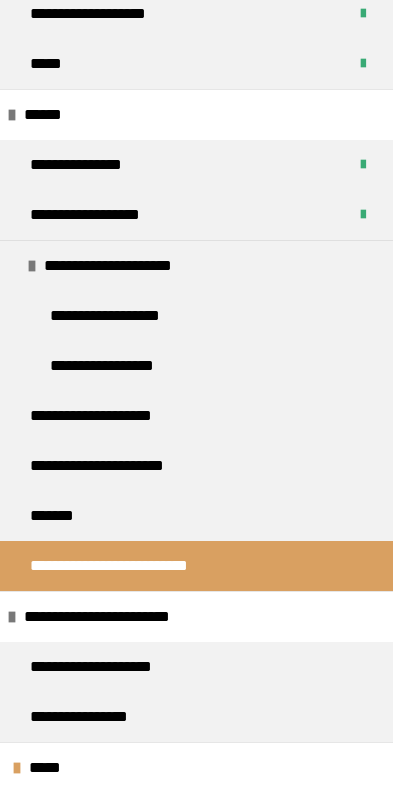 scroll, scrollTop: 263, scrollLeft: 0, axis: vertical 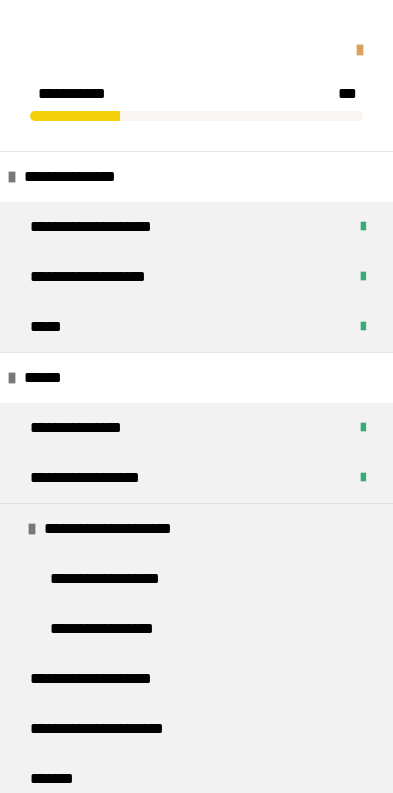 click on "**********" at bounding box center [196, 80] 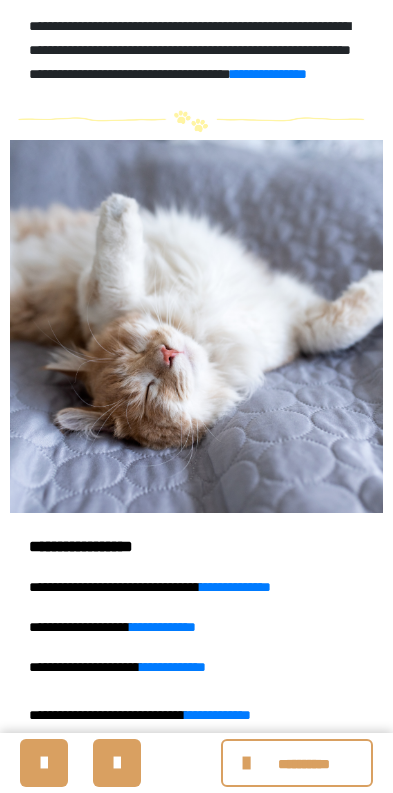 scroll, scrollTop: 803, scrollLeft: 0, axis: vertical 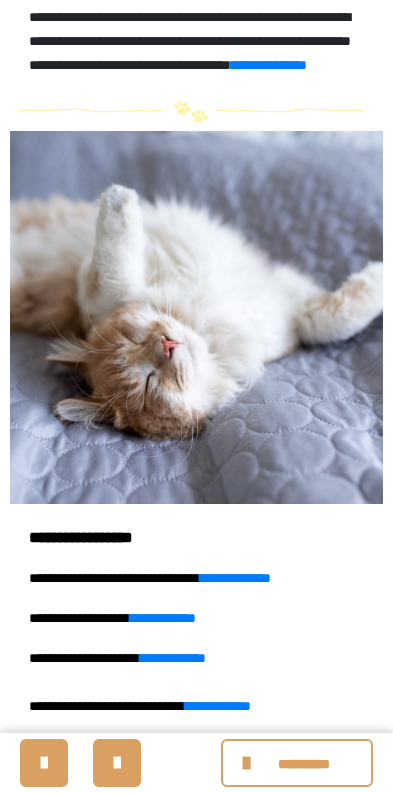 click at bounding box center (249, 763) 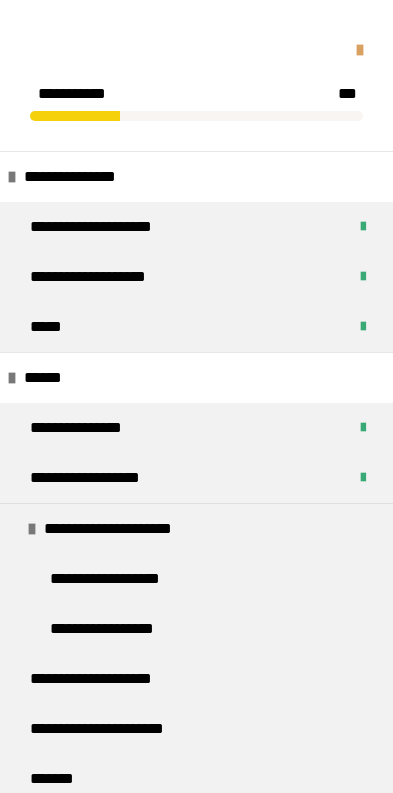 scroll, scrollTop: 390, scrollLeft: 0, axis: vertical 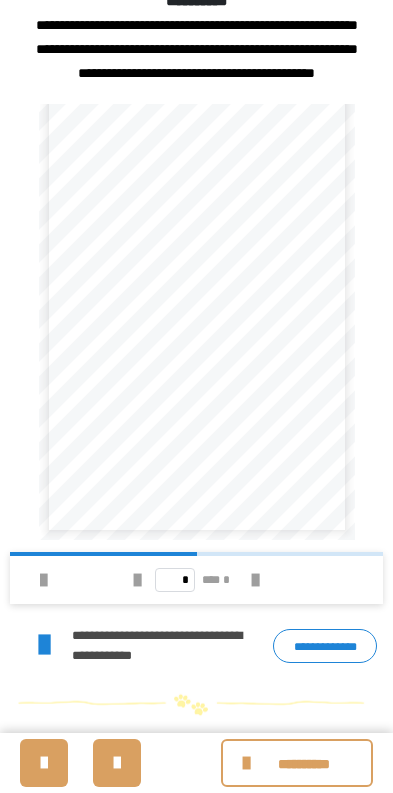 click at bounding box center [249, 763] 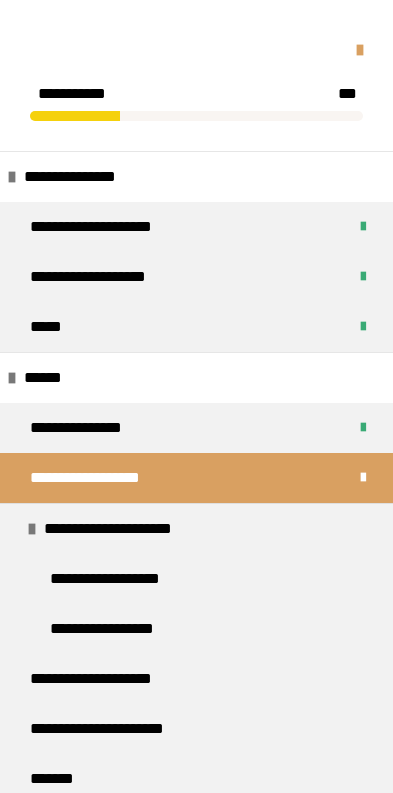 scroll, scrollTop: 0, scrollLeft: 0, axis: both 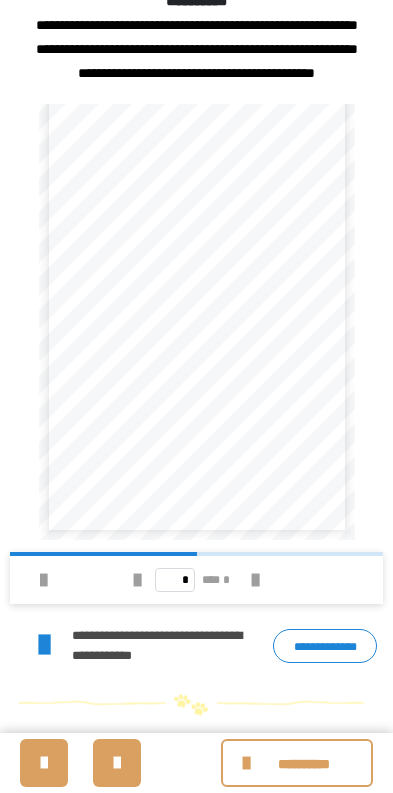 click at bounding box center [249, 763] 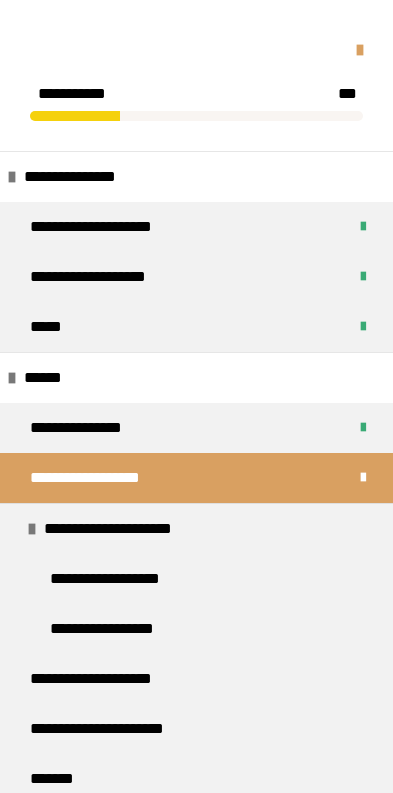scroll, scrollTop: 0, scrollLeft: 0, axis: both 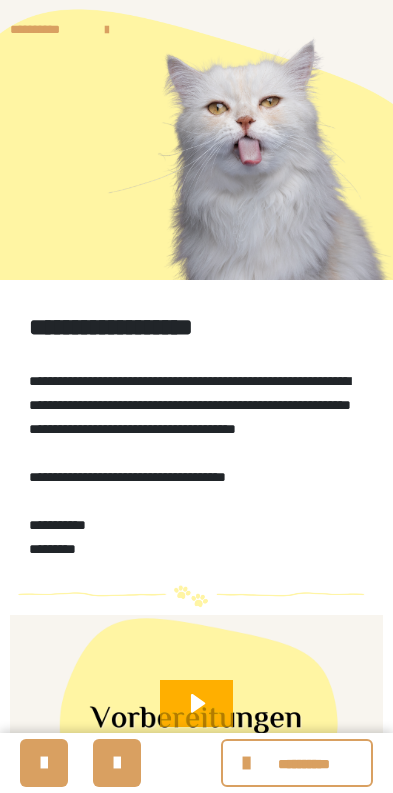 click on "**********" at bounding box center (47, 29) 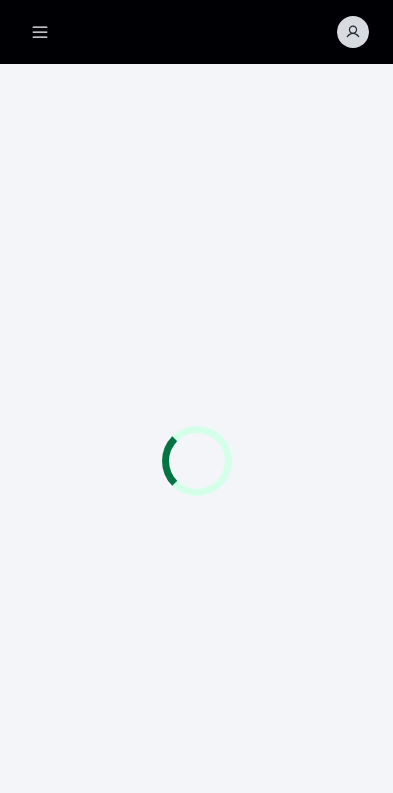 scroll, scrollTop: 0, scrollLeft: 0, axis: both 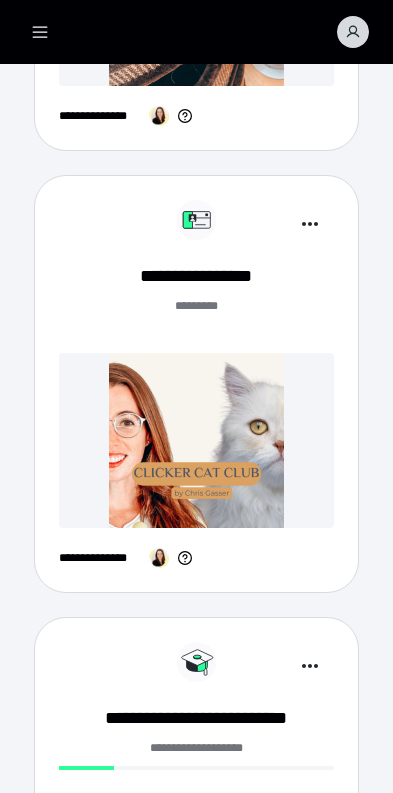 click on "*******   *" at bounding box center [196, 317] 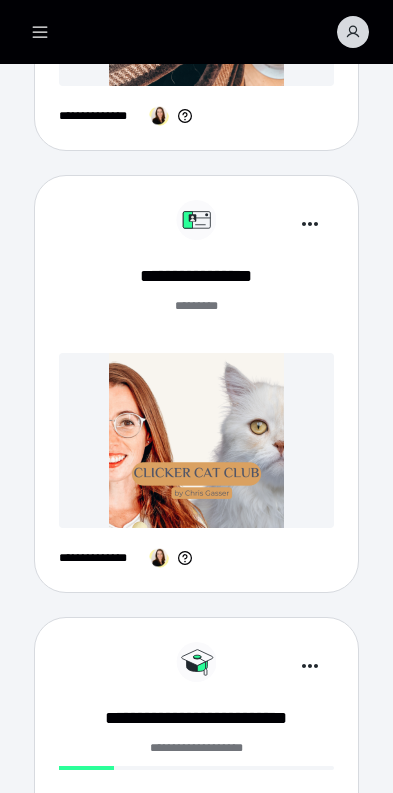 click at bounding box center (196, 440) 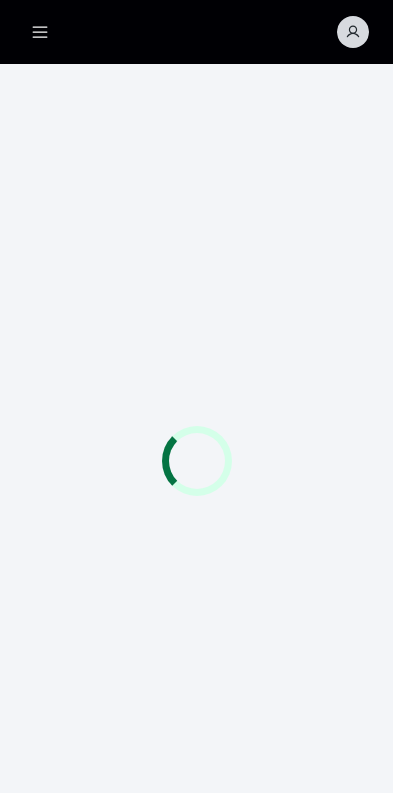 scroll, scrollTop: 0, scrollLeft: 0, axis: both 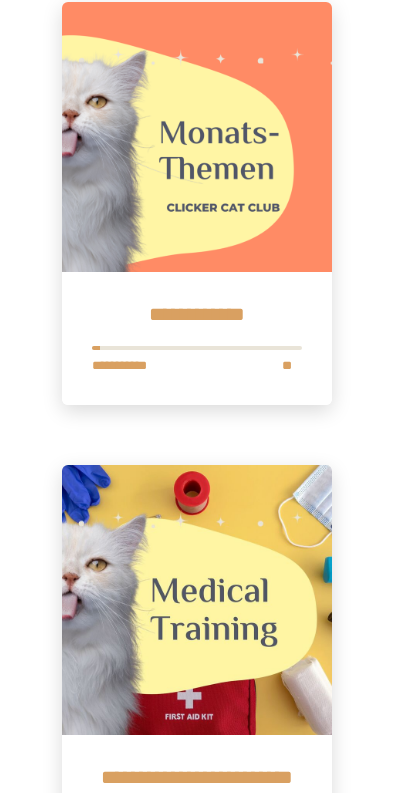 click on "**********" at bounding box center (197, 314) 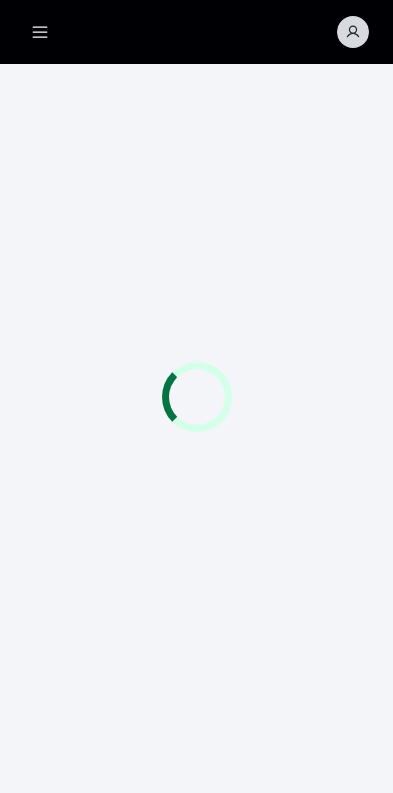 scroll, scrollTop: 0, scrollLeft: 0, axis: both 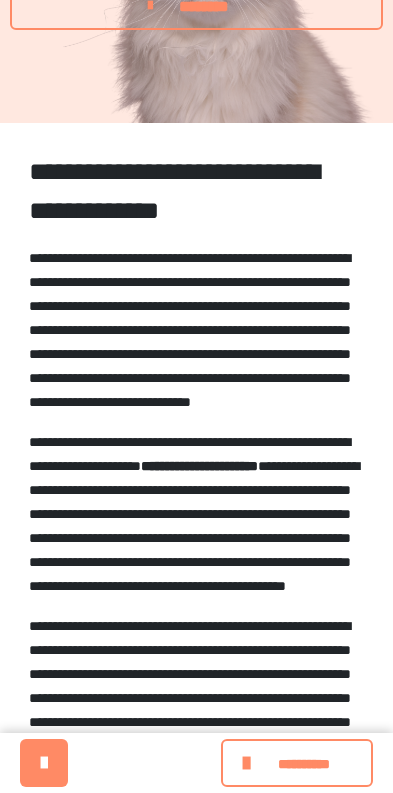 click at bounding box center (249, 763) 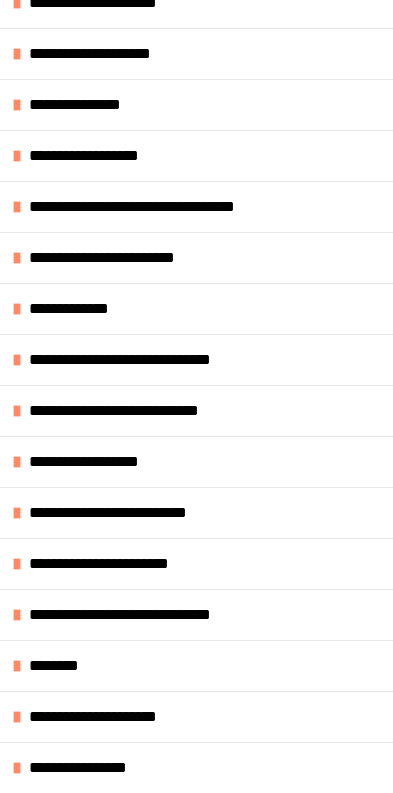 scroll, scrollTop: 476, scrollLeft: 0, axis: vertical 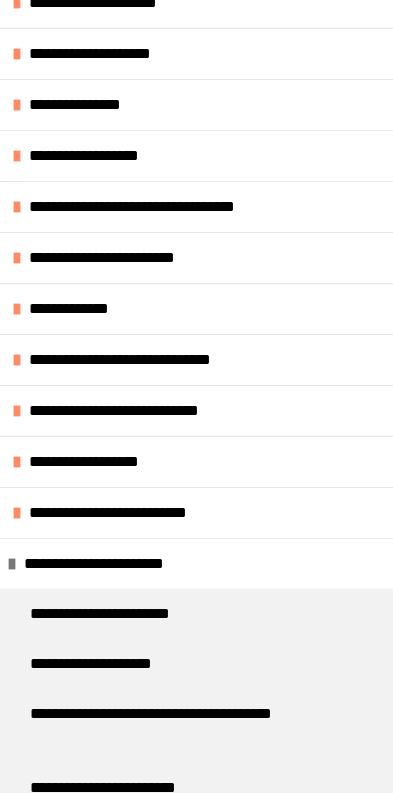 click at bounding box center [17, 513] 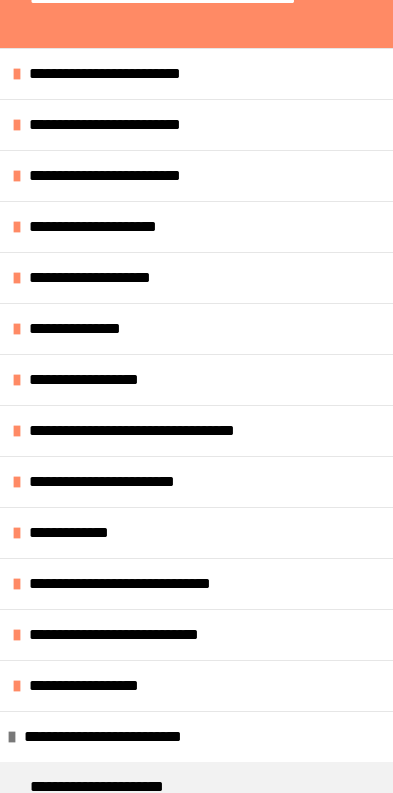scroll, scrollTop: 250, scrollLeft: 0, axis: vertical 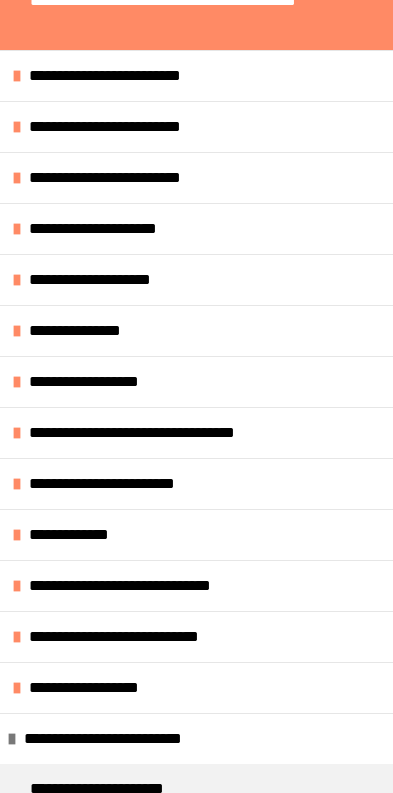 click on "**********" at bounding box center (95, 535) 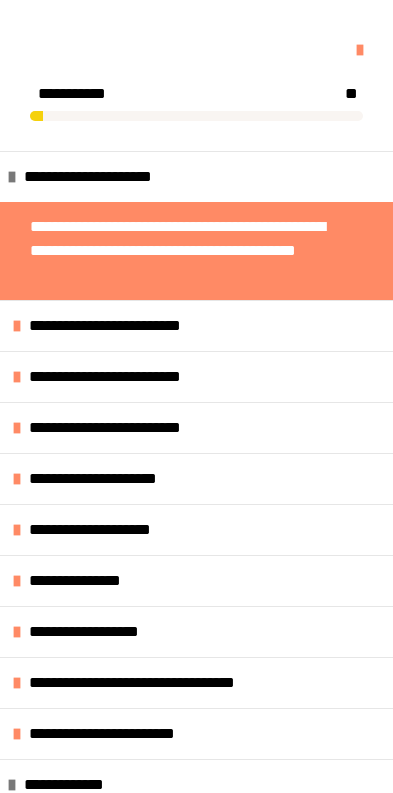 scroll, scrollTop: 0, scrollLeft: 0, axis: both 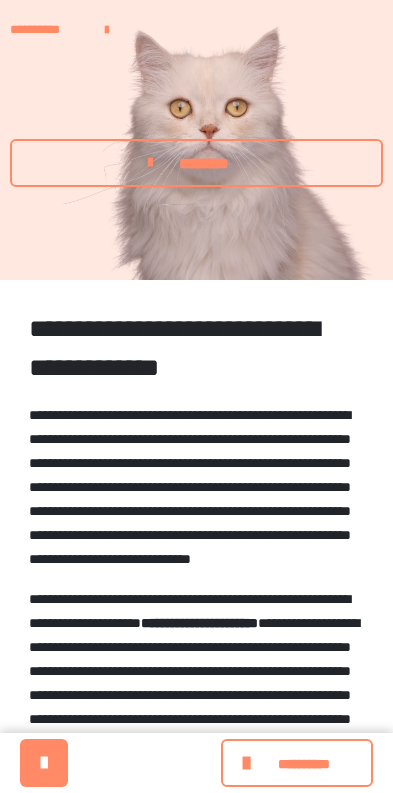 click on "**********" at bounding box center [47, 29] 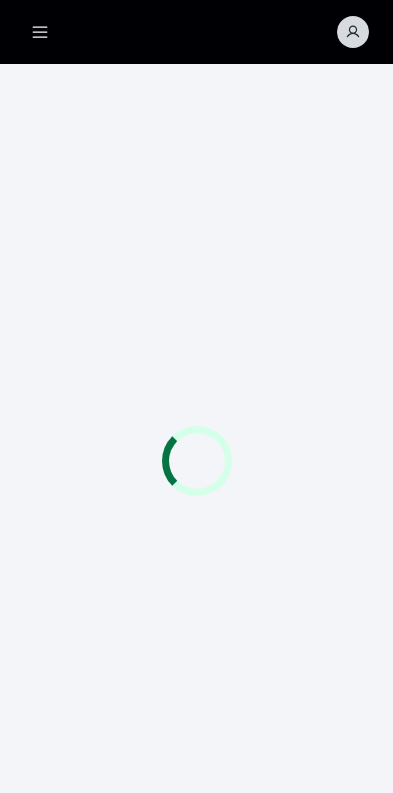 scroll, scrollTop: 0, scrollLeft: 0, axis: both 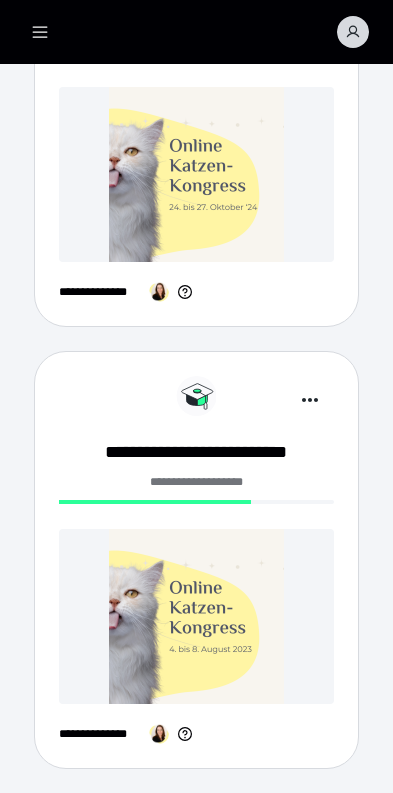 click on "**********" at bounding box center (196, 452) 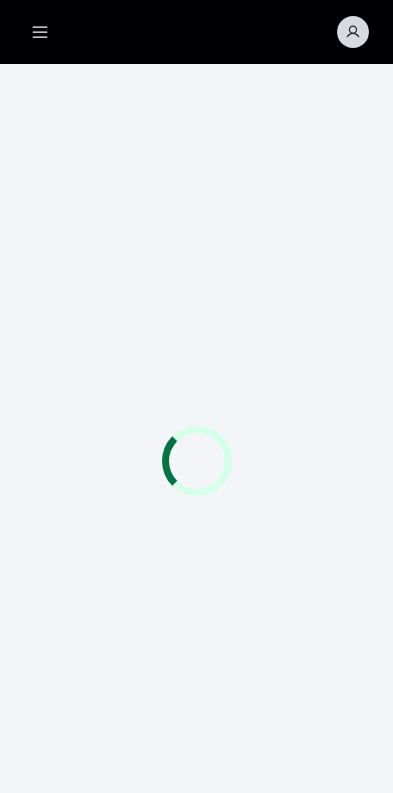scroll, scrollTop: 0, scrollLeft: 0, axis: both 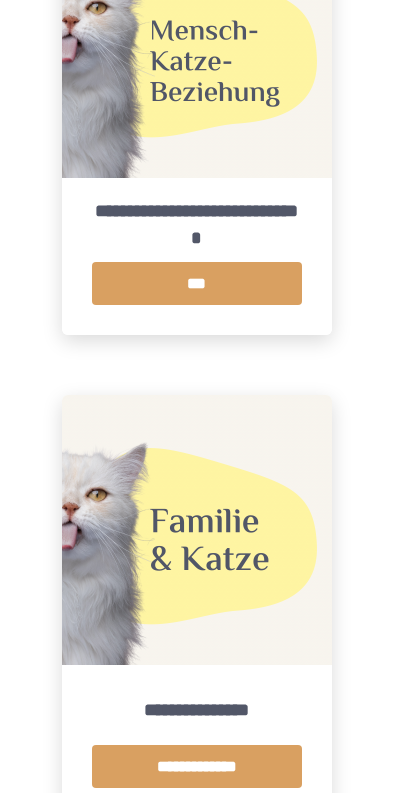 click on "***" at bounding box center [197, 283] 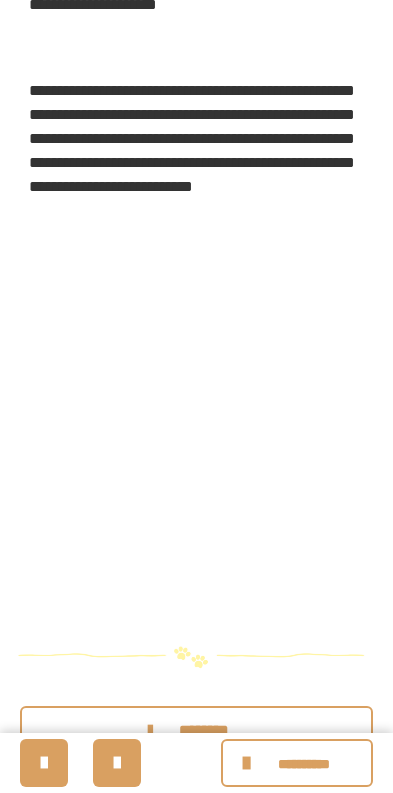 scroll, scrollTop: 577, scrollLeft: 0, axis: vertical 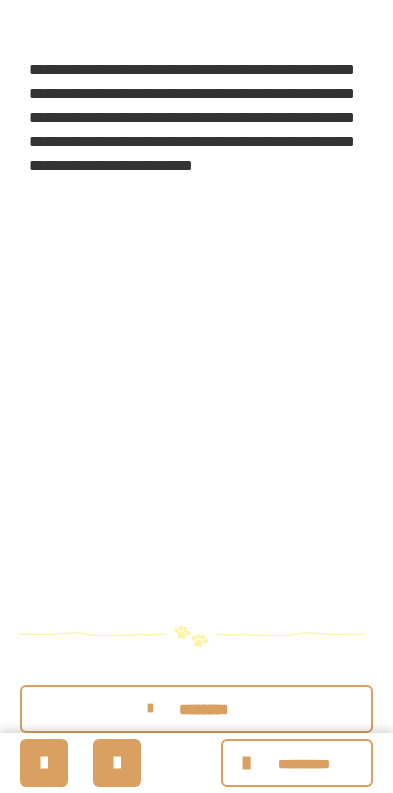 click at bounding box center [249, 763] 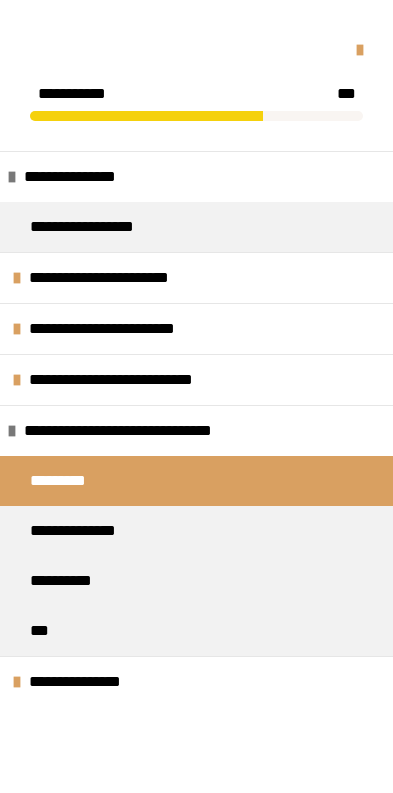 click at bounding box center (17, 380) 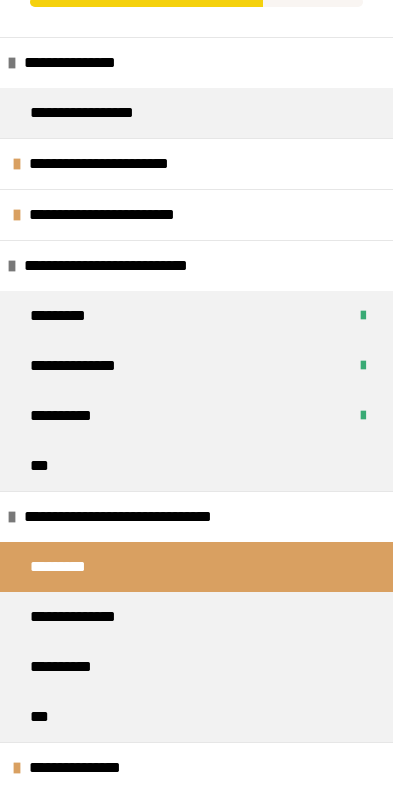 scroll, scrollTop: 114, scrollLeft: 0, axis: vertical 